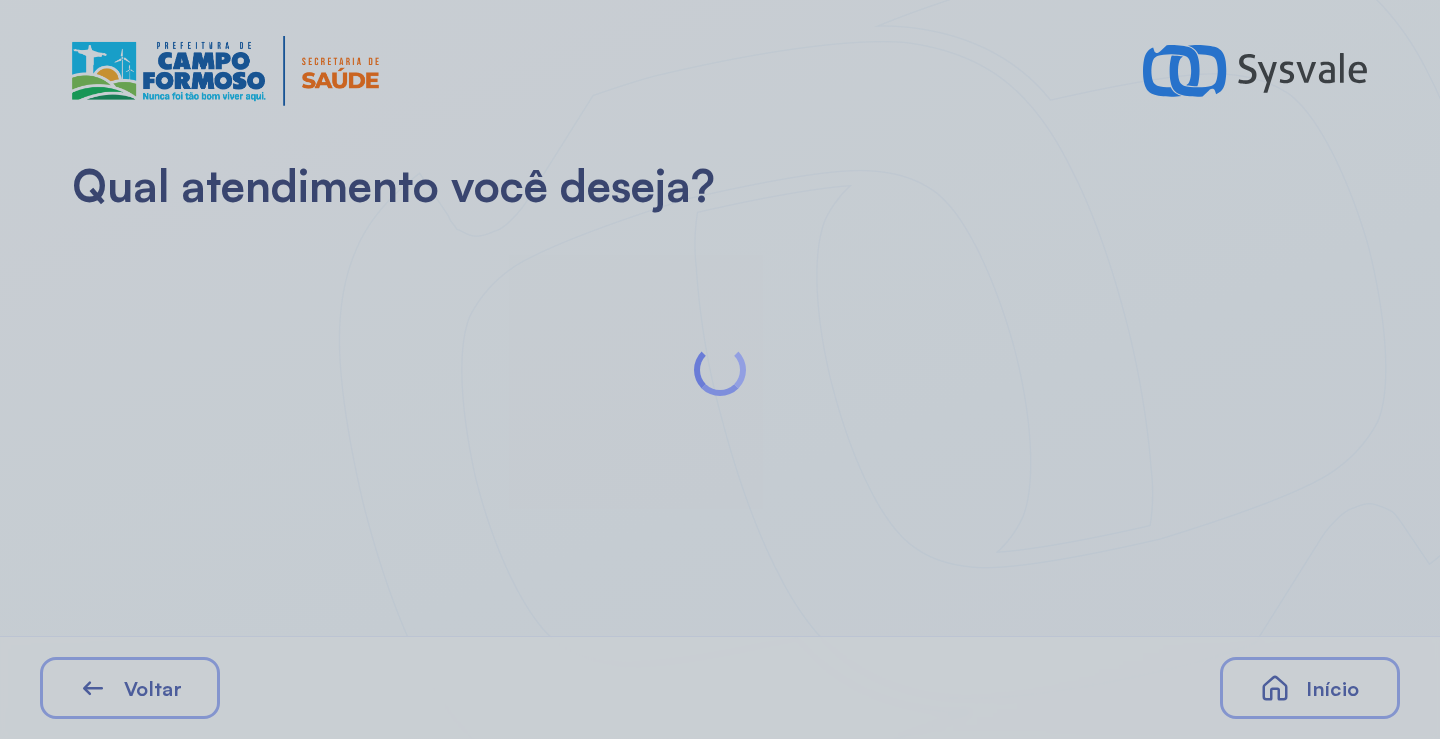 scroll, scrollTop: 0, scrollLeft: 0, axis: both 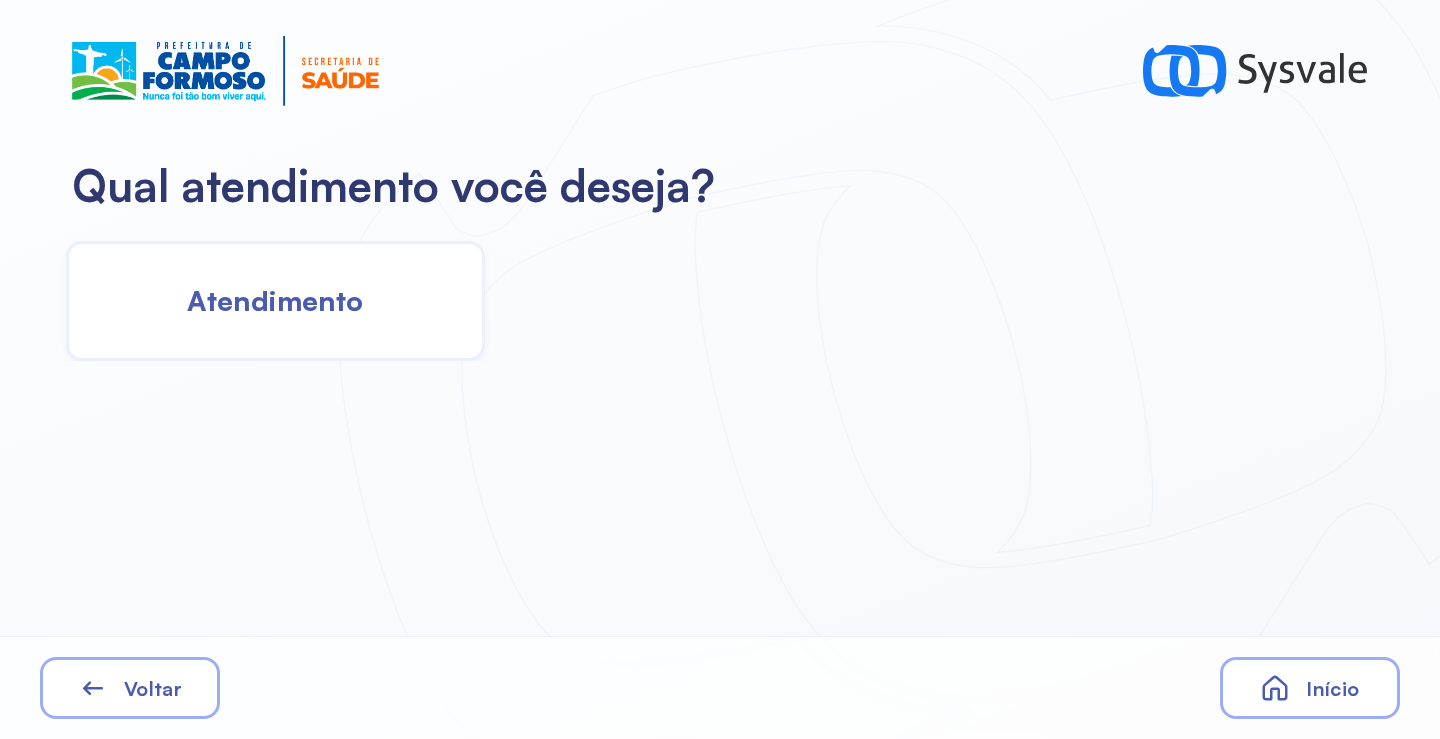 click on "Atendimento" 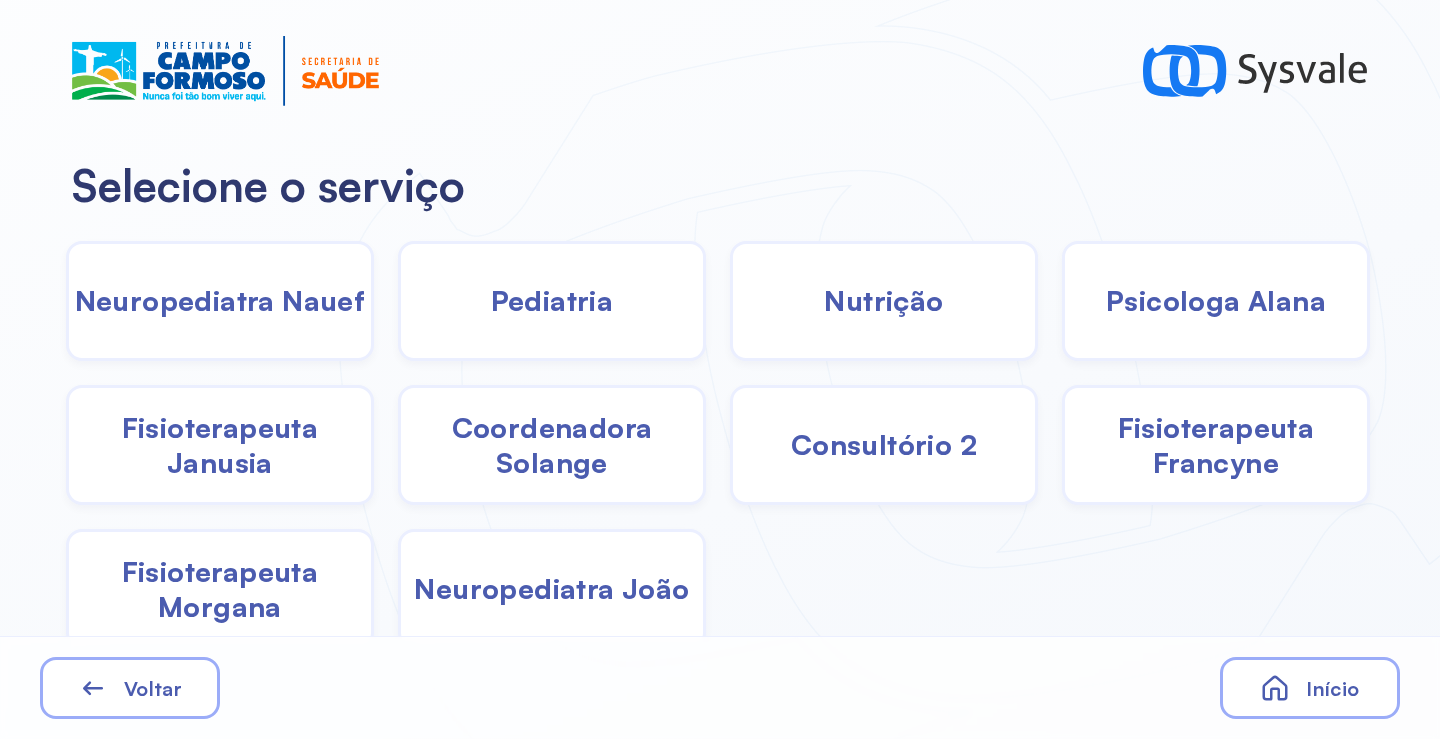 click on "Fisioterapeuta Morgana" at bounding box center (220, 589) 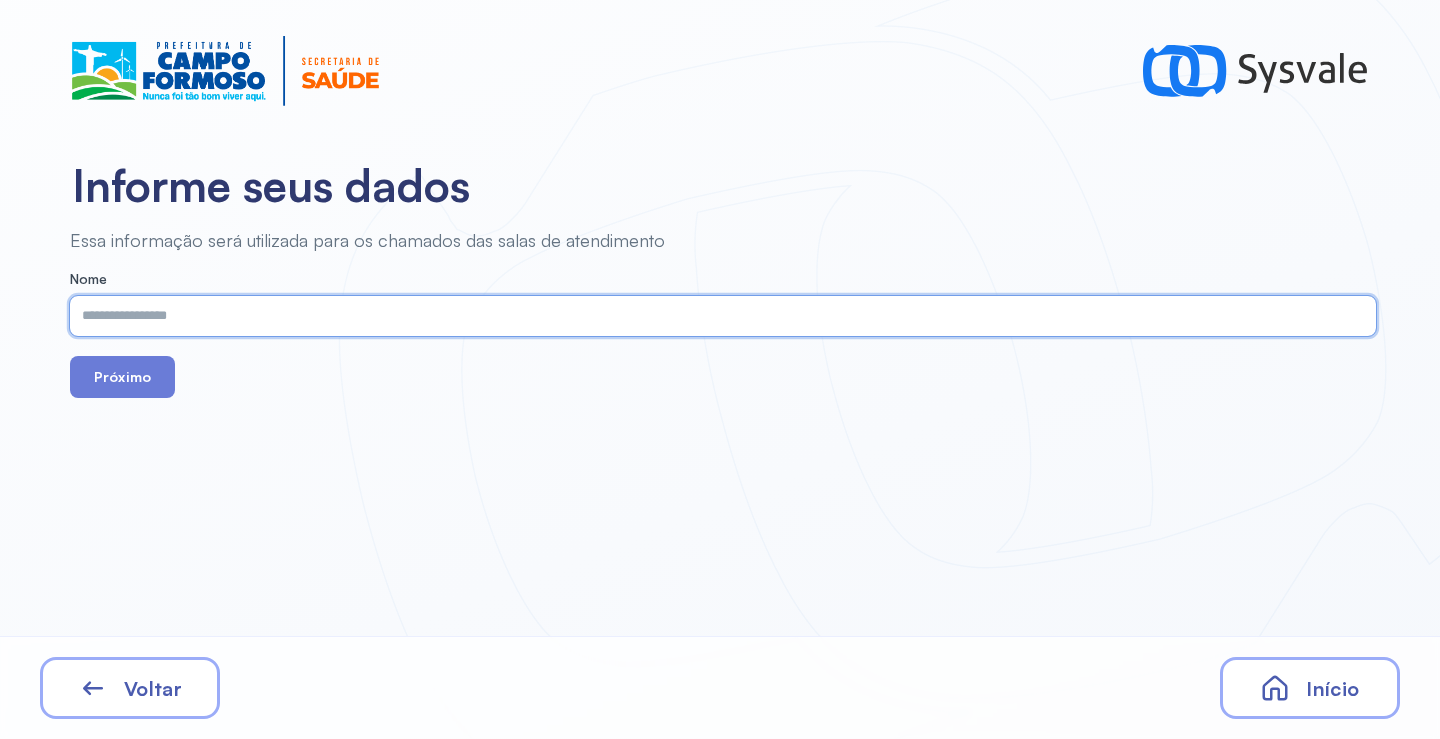 paste on "**********" 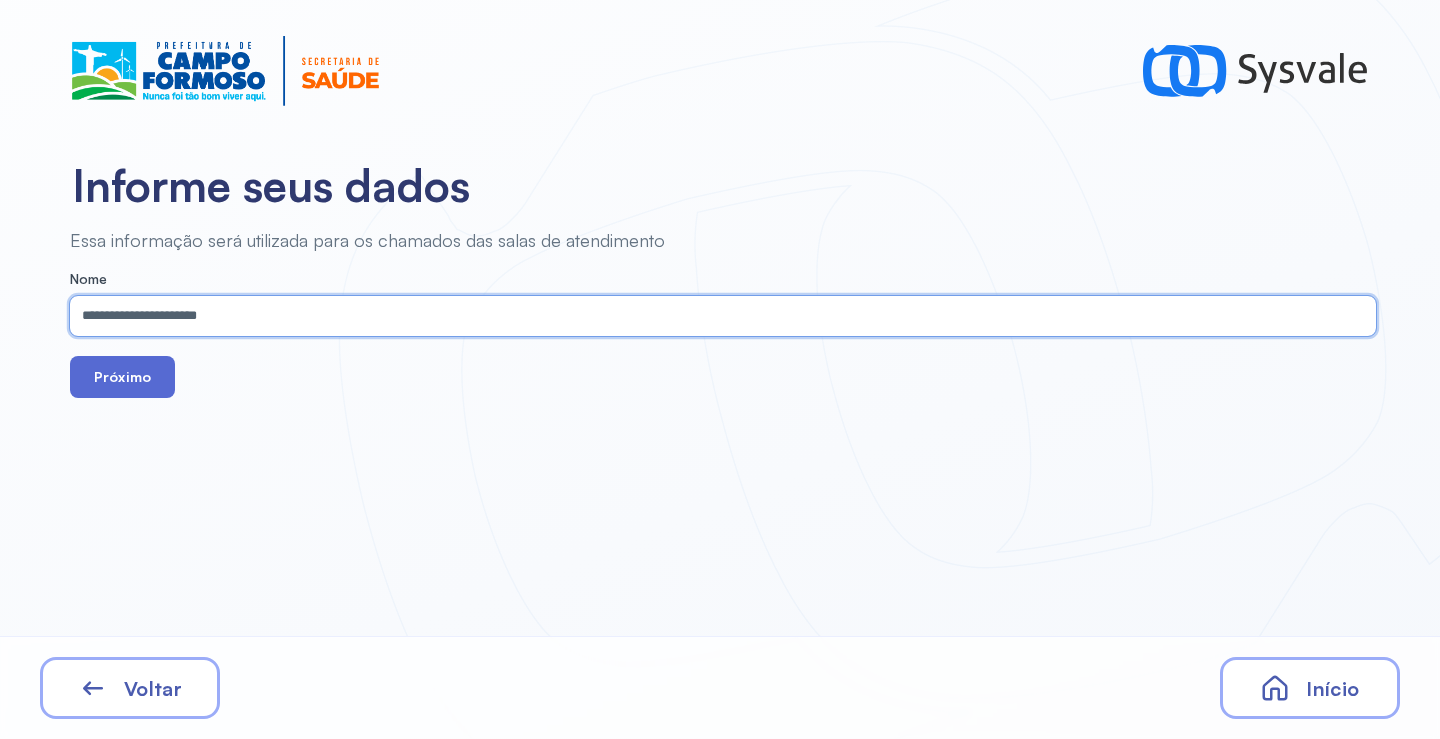 type on "**********" 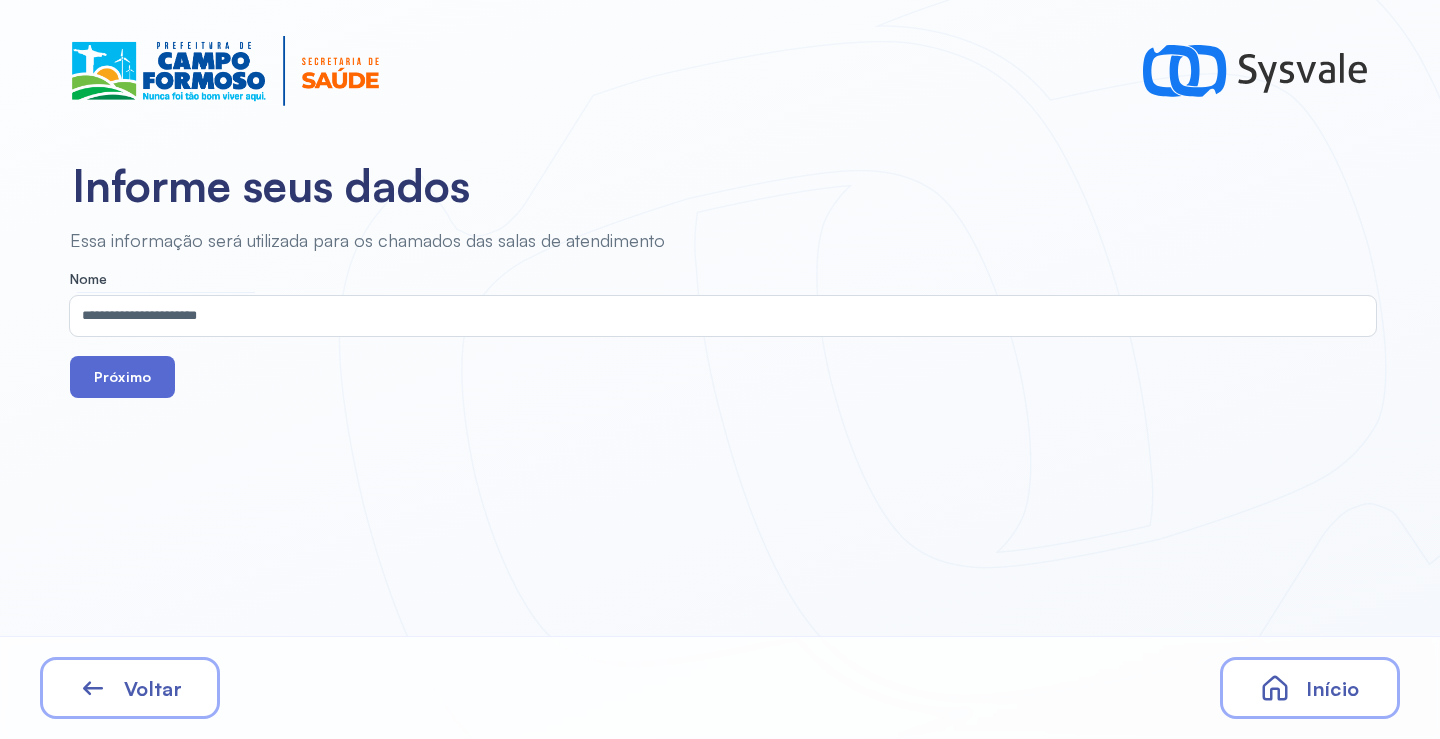 click on "Próximo" at bounding box center [122, 377] 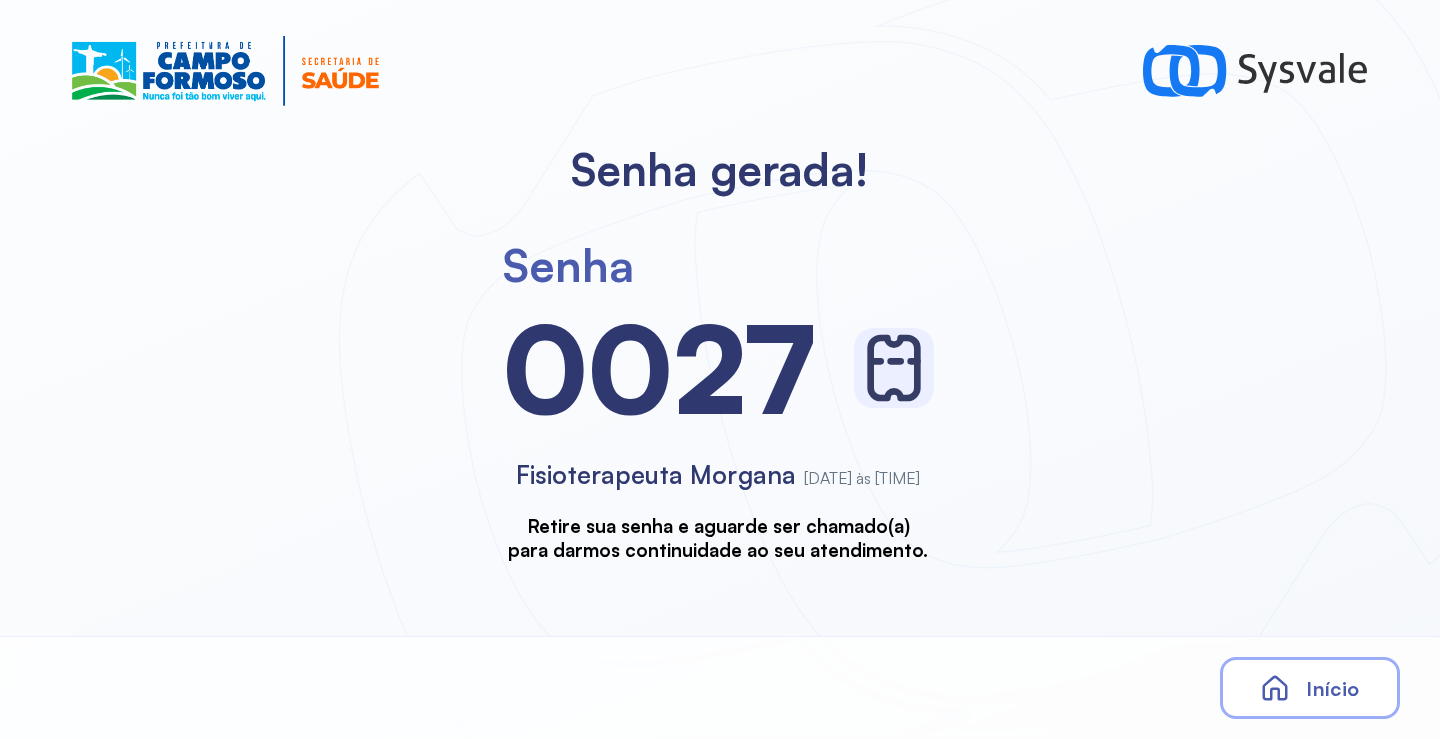 scroll, scrollTop: 0, scrollLeft: 0, axis: both 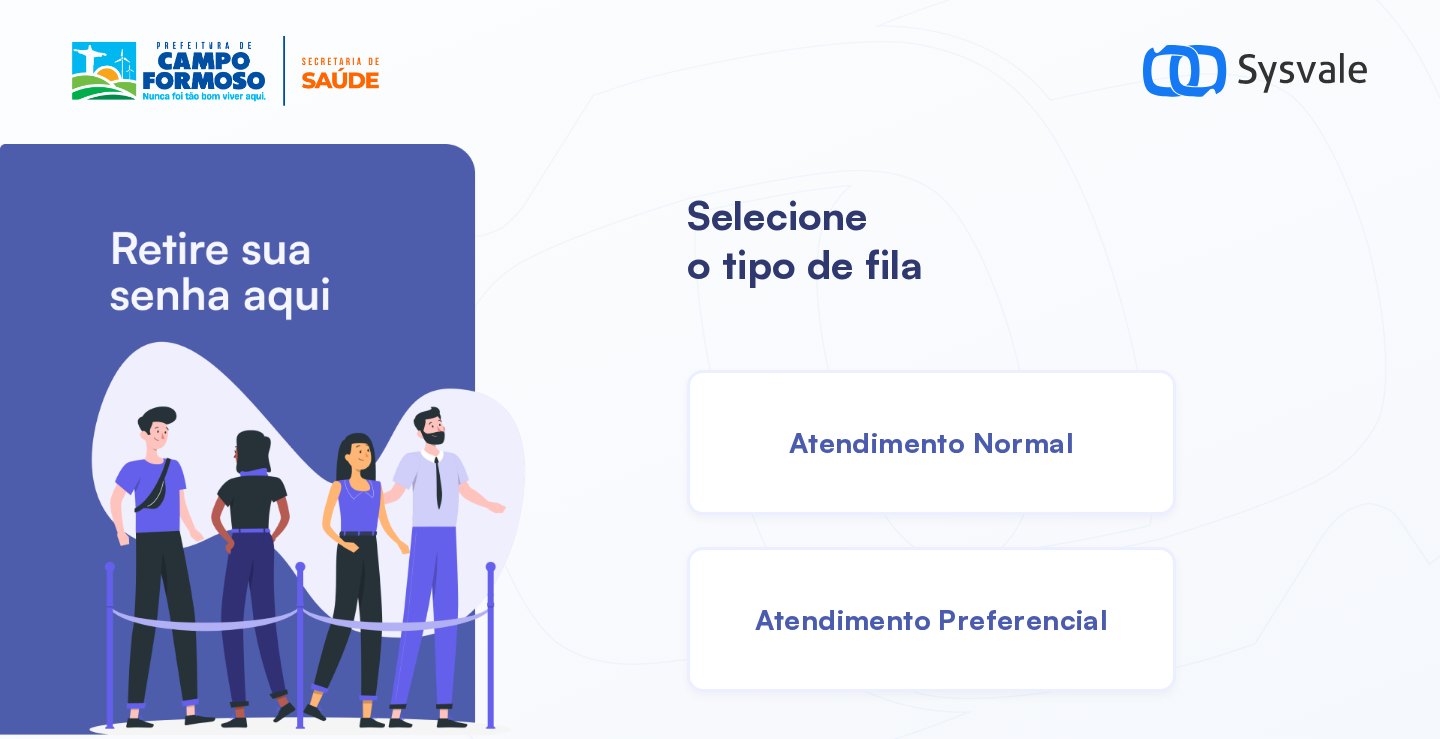 click on "Atendimento Normal" at bounding box center [931, 442] 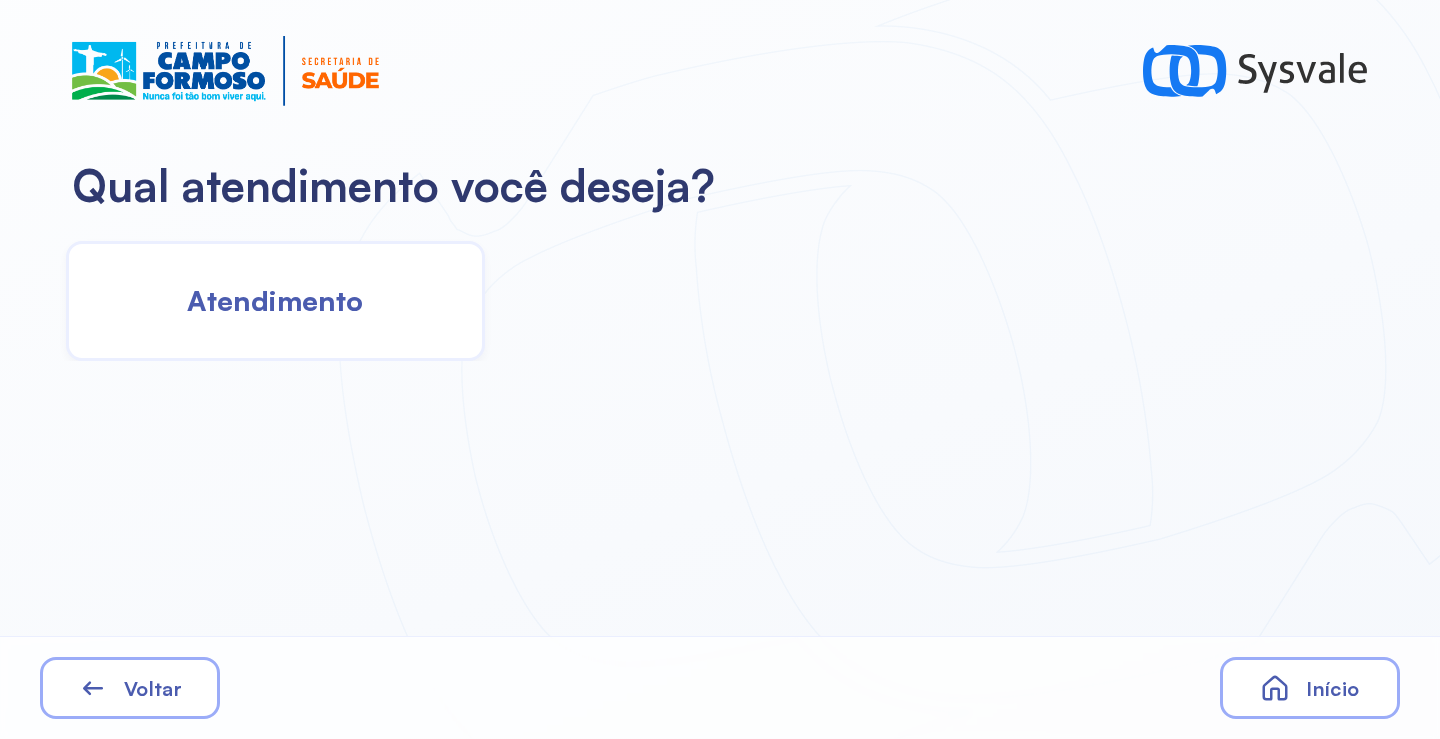 click on "Atendimento" 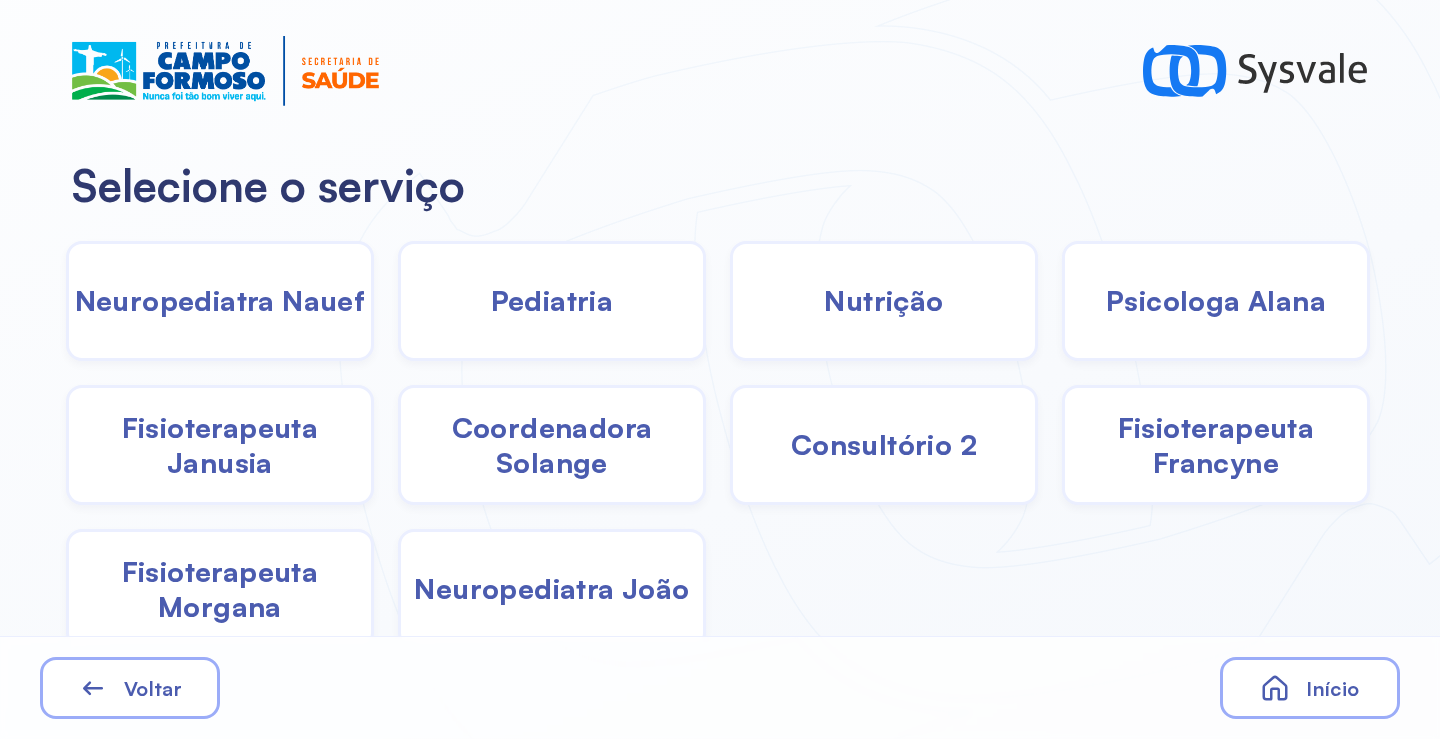 click on "Nutrição" at bounding box center [883, 300] 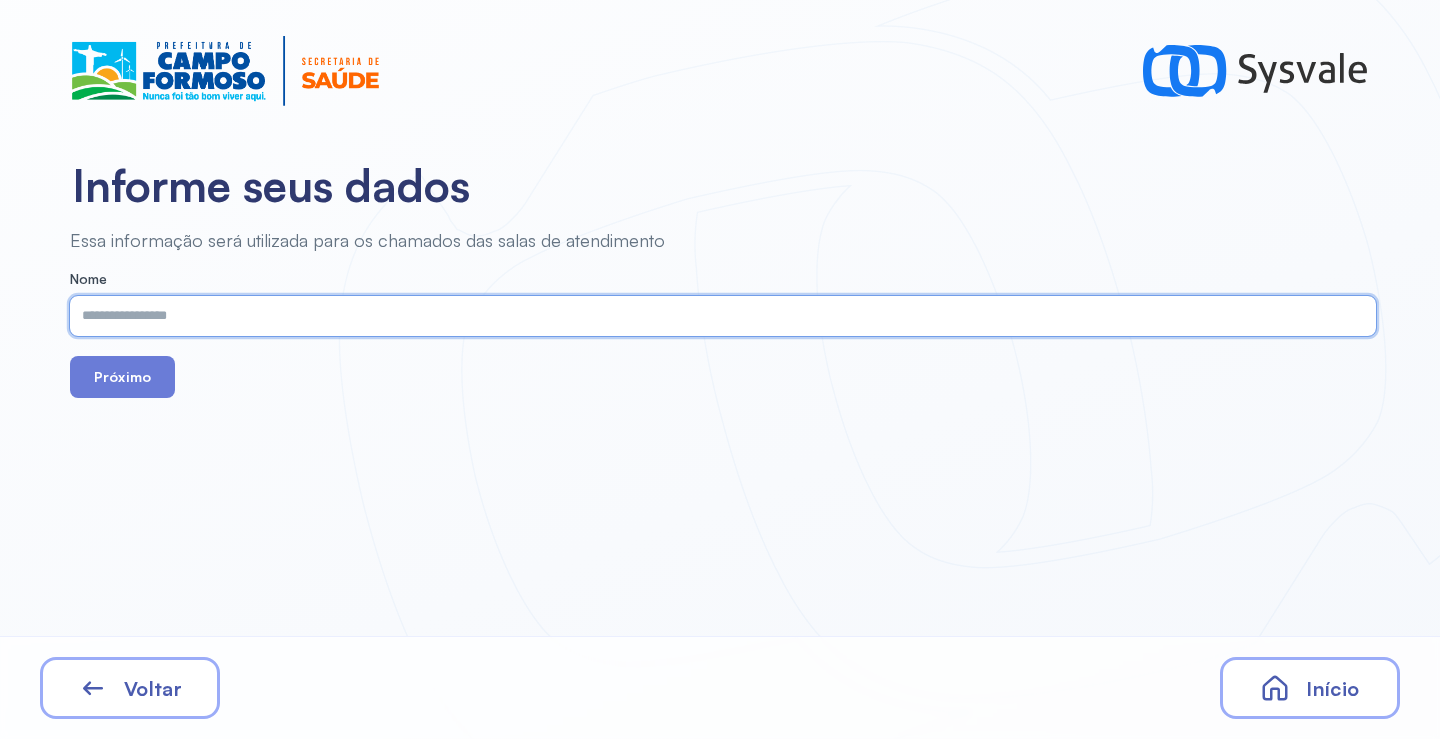 paste on "**********" 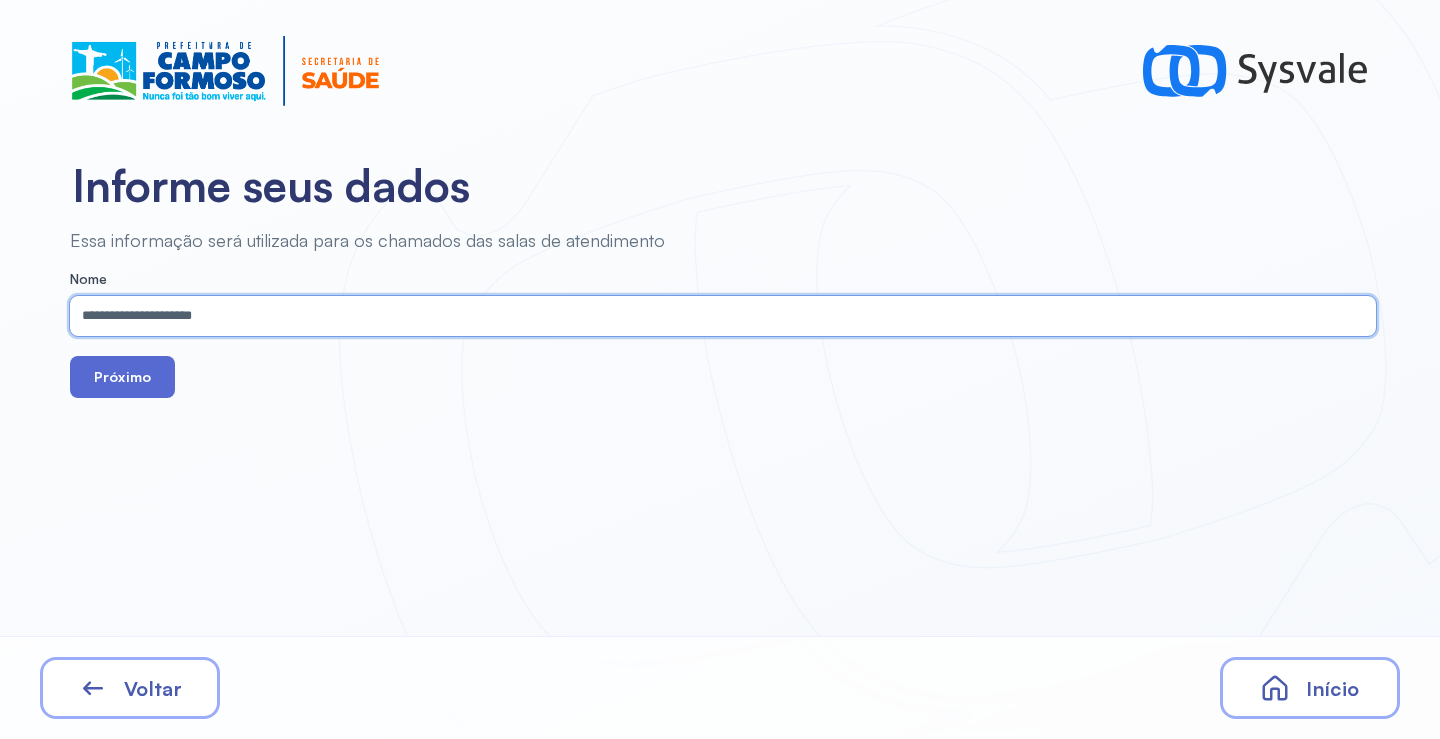 type on "**********" 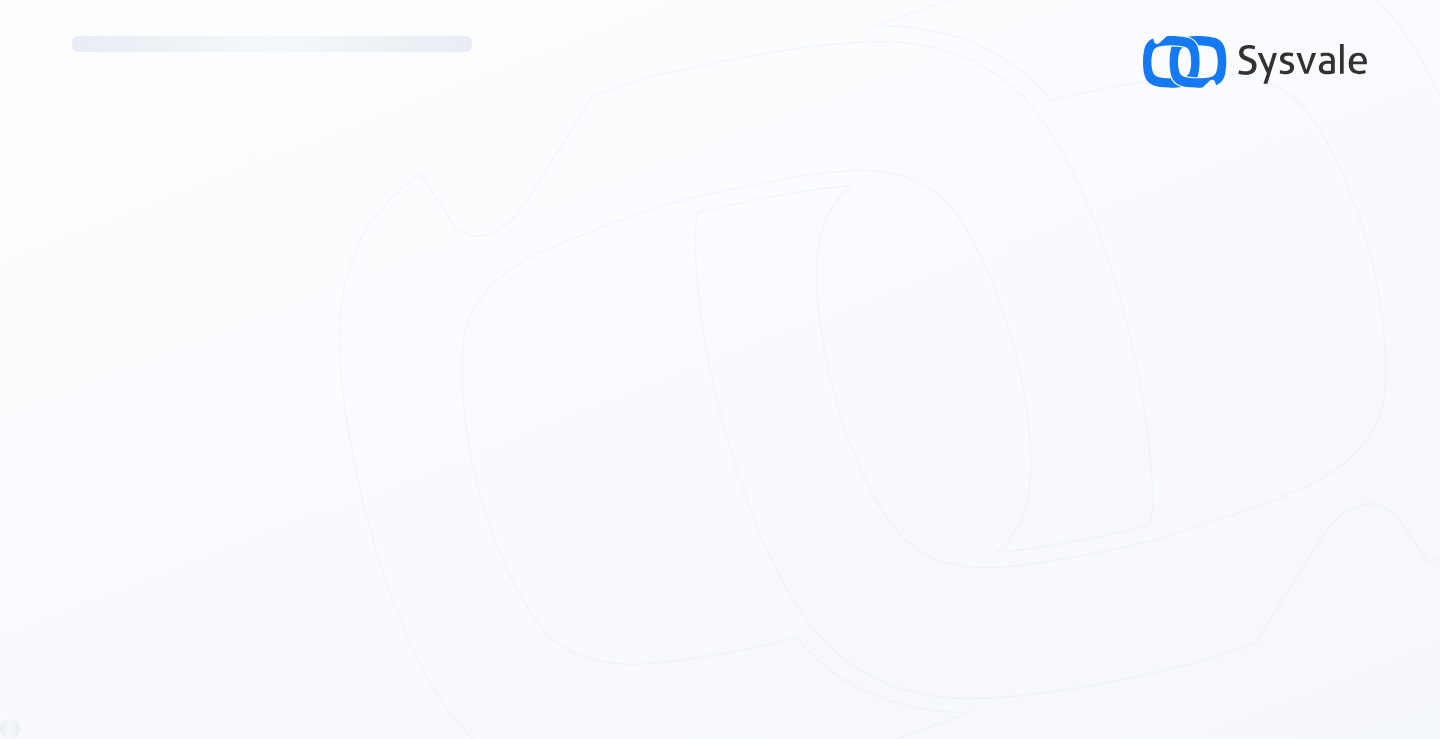 scroll, scrollTop: 0, scrollLeft: 0, axis: both 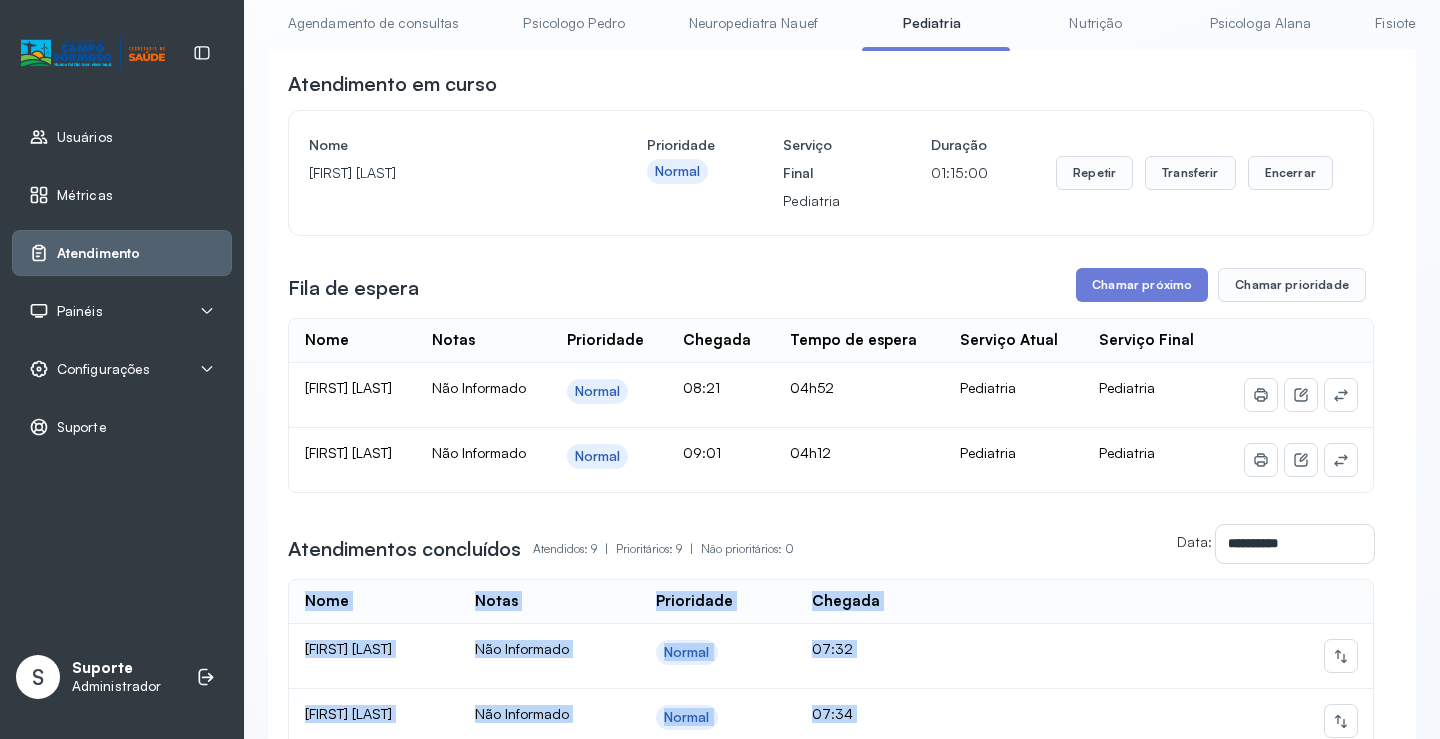 click on "Agendamento de consultas" at bounding box center (373, 23) 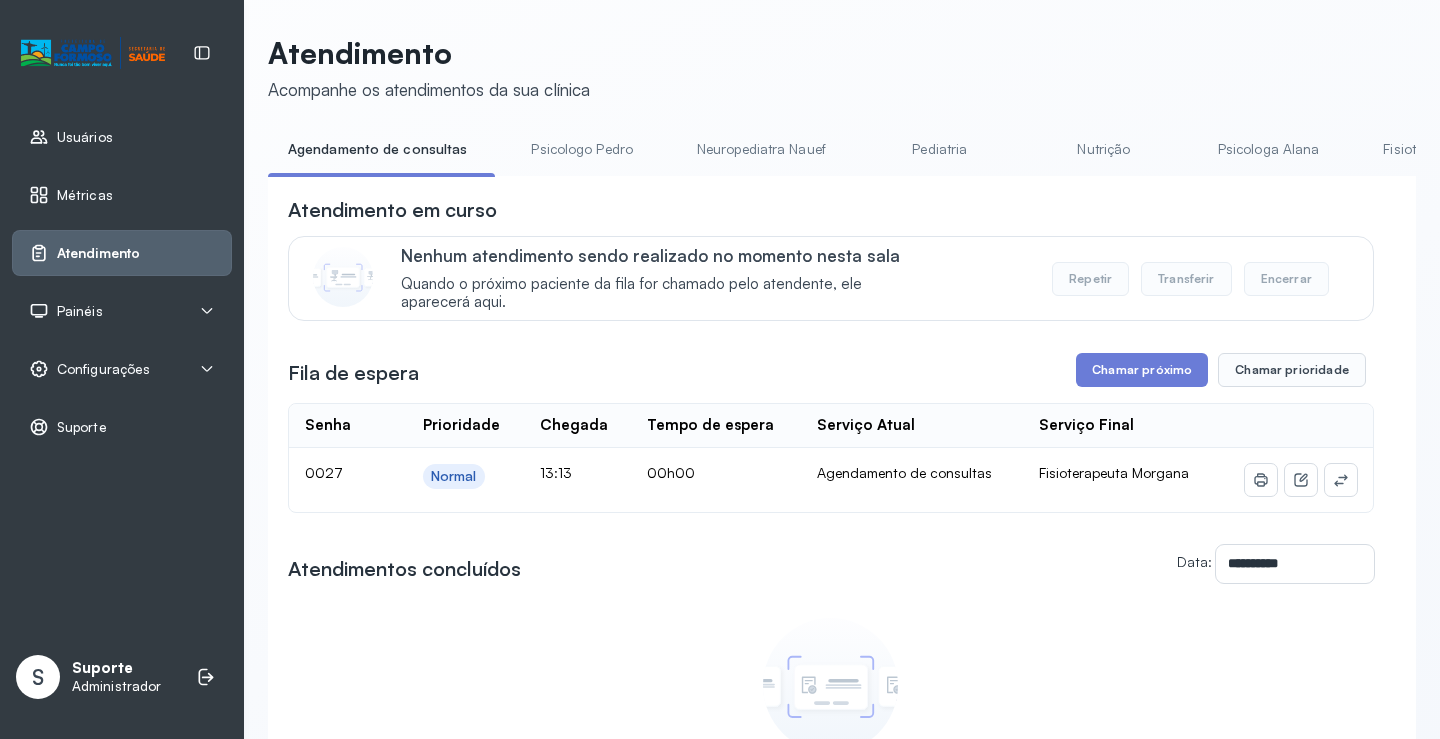 scroll, scrollTop: 127, scrollLeft: 0, axis: vertical 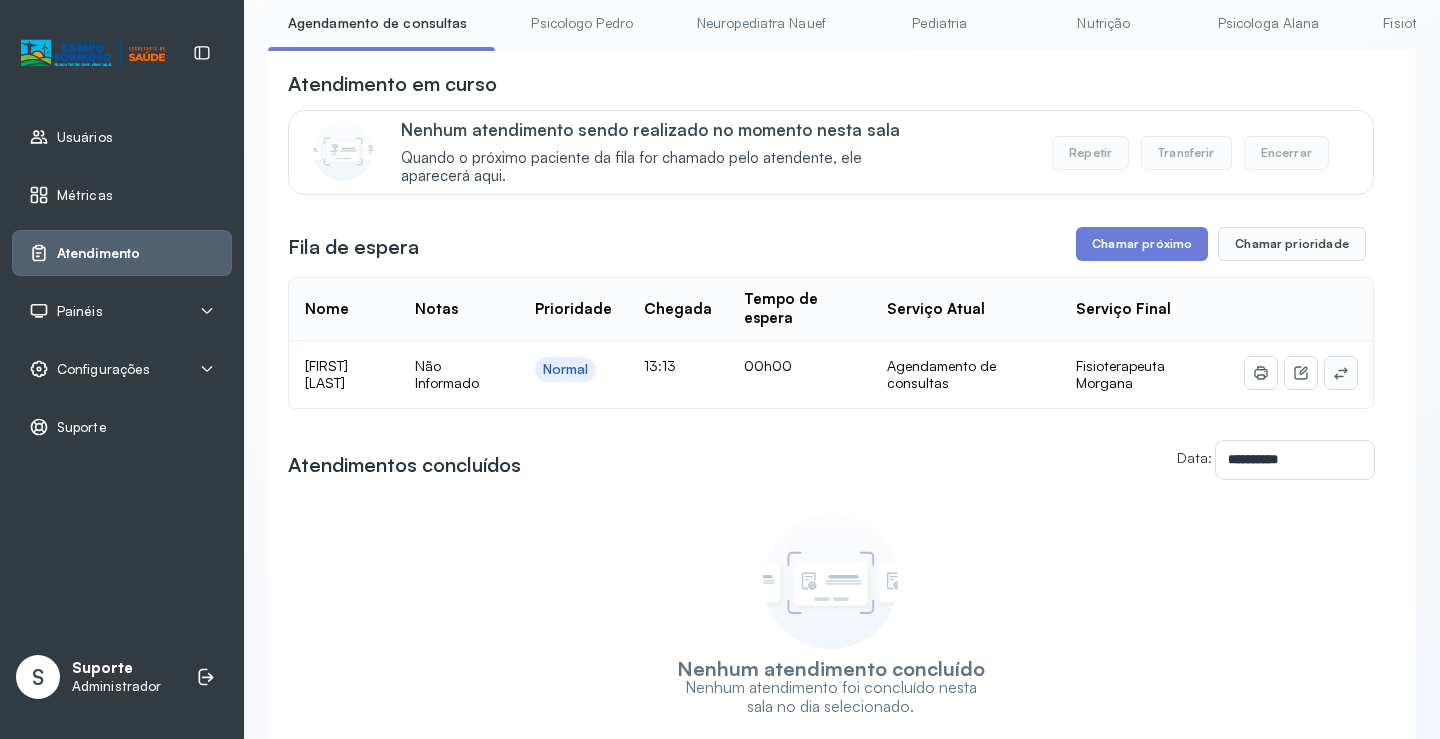 click 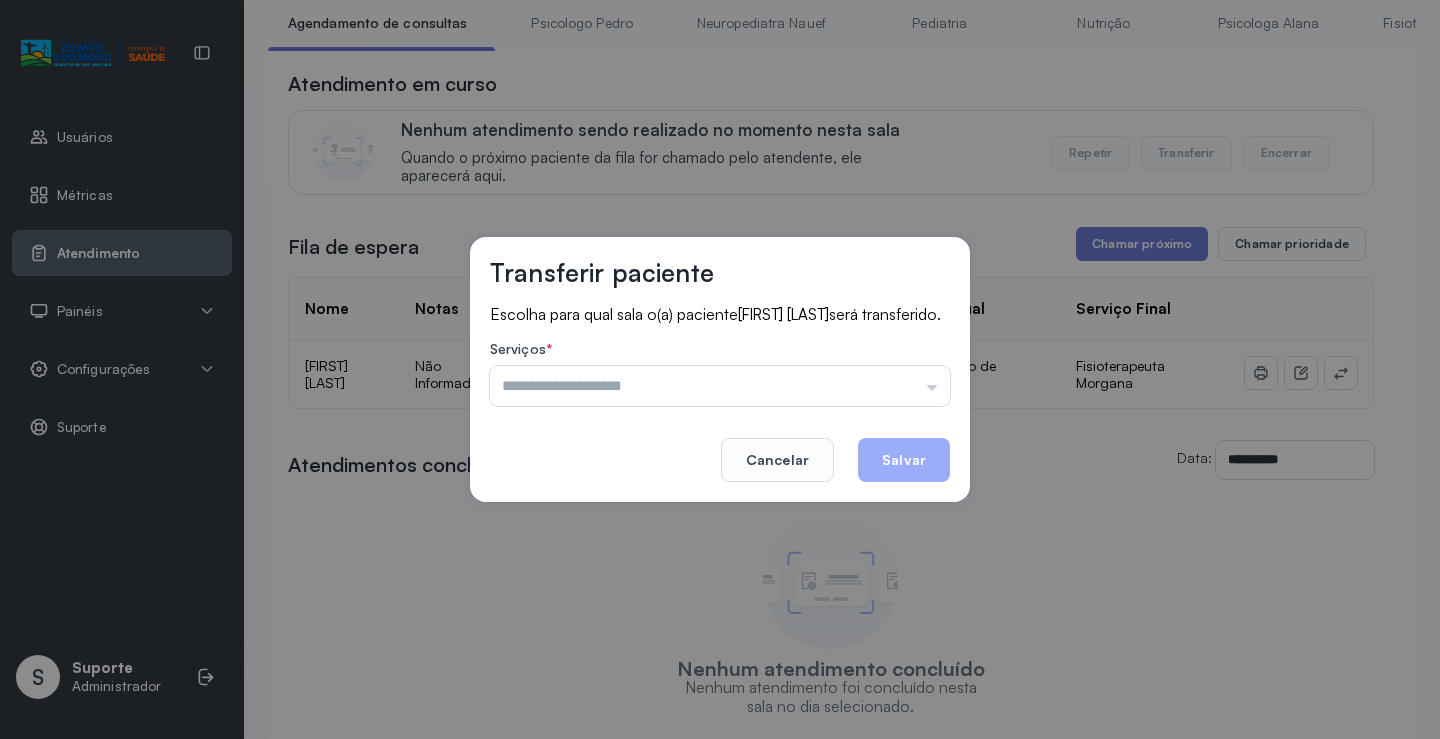 click at bounding box center [720, 386] 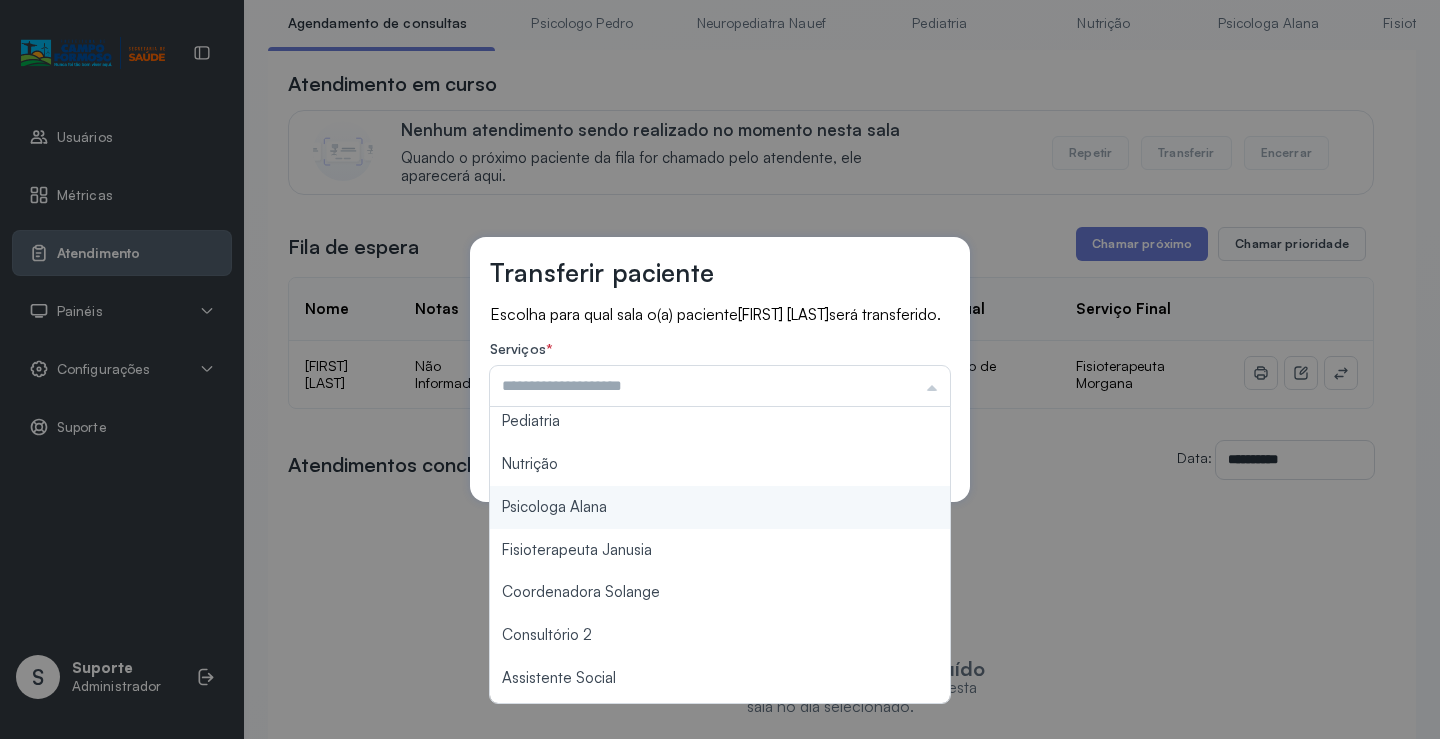scroll, scrollTop: 300, scrollLeft: 0, axis: vertical 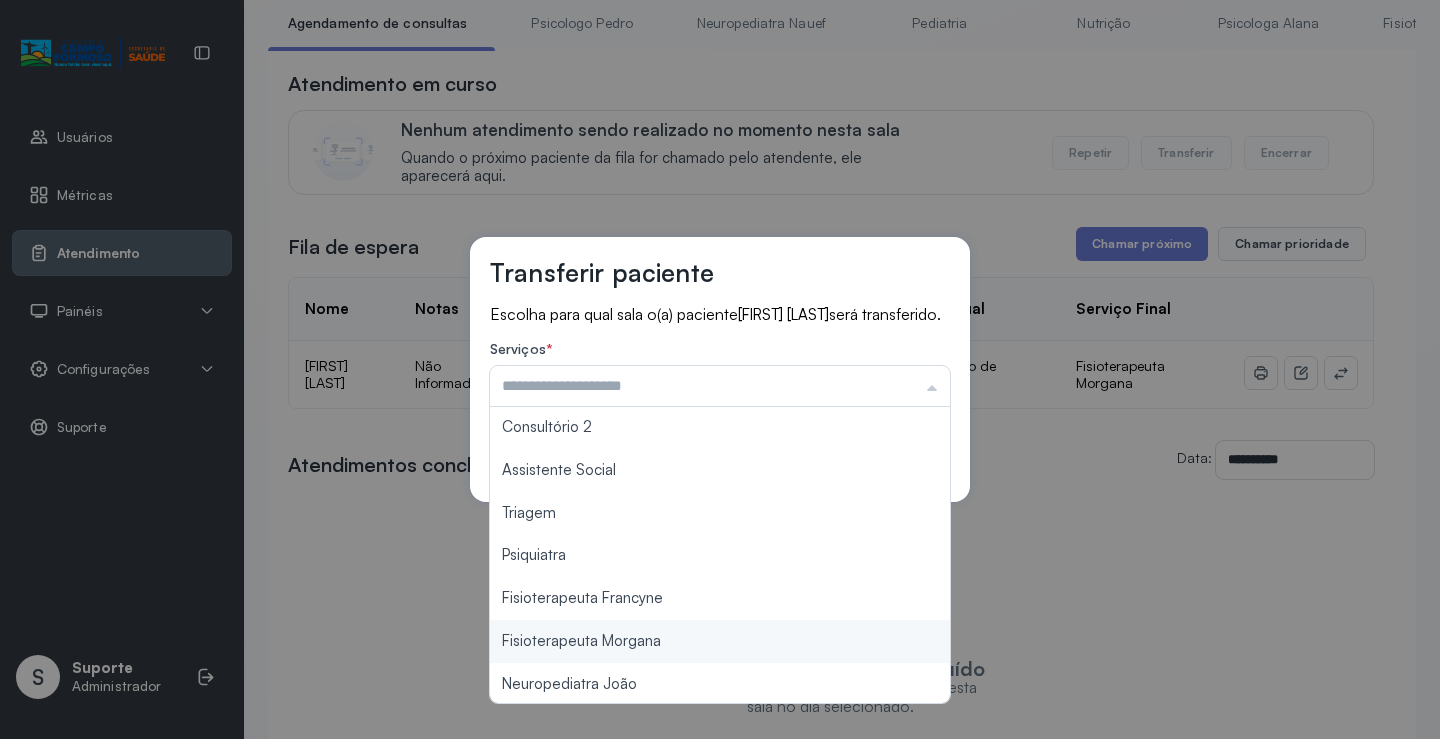 type on "**********" 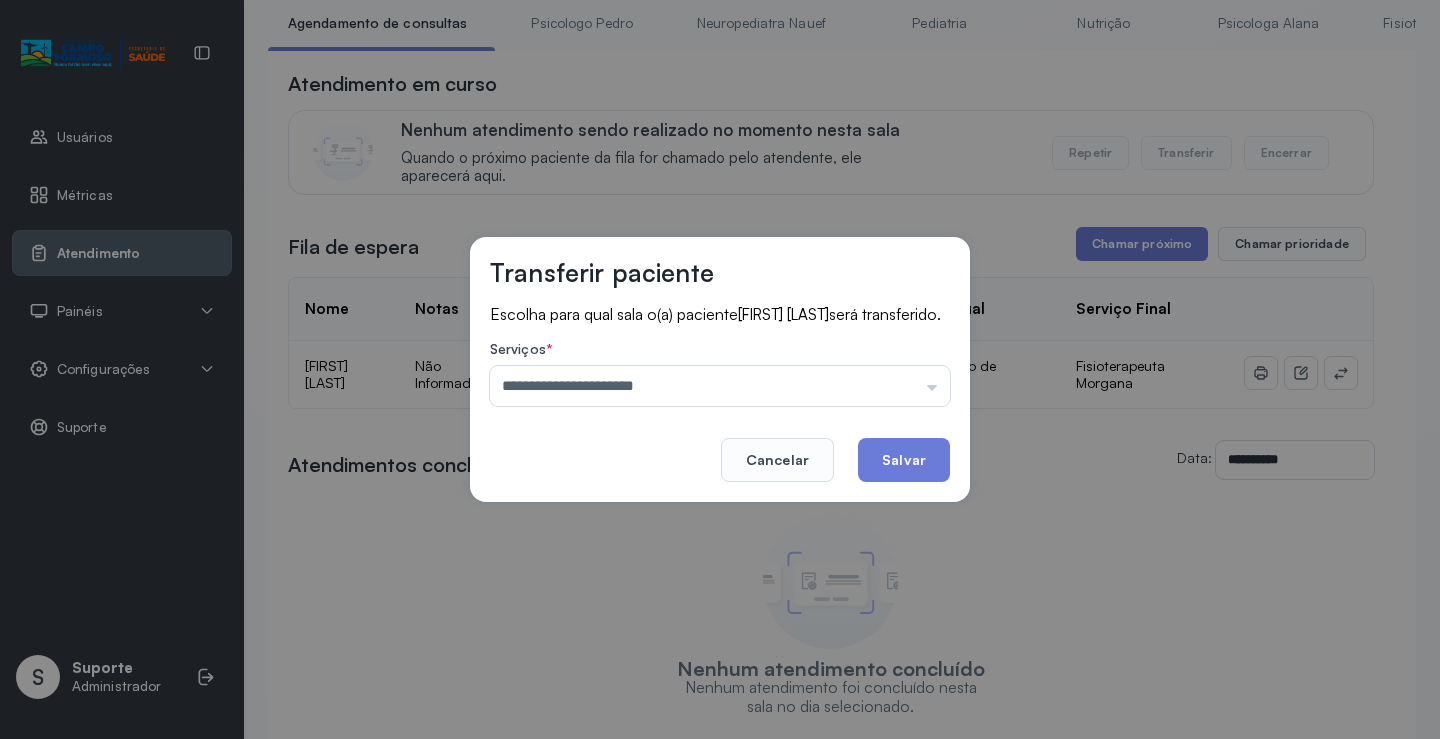 drag, startPoint x: 668, startPoint y: 647, endPoint x: 850, endPoint y: 424, distance: 287.84198 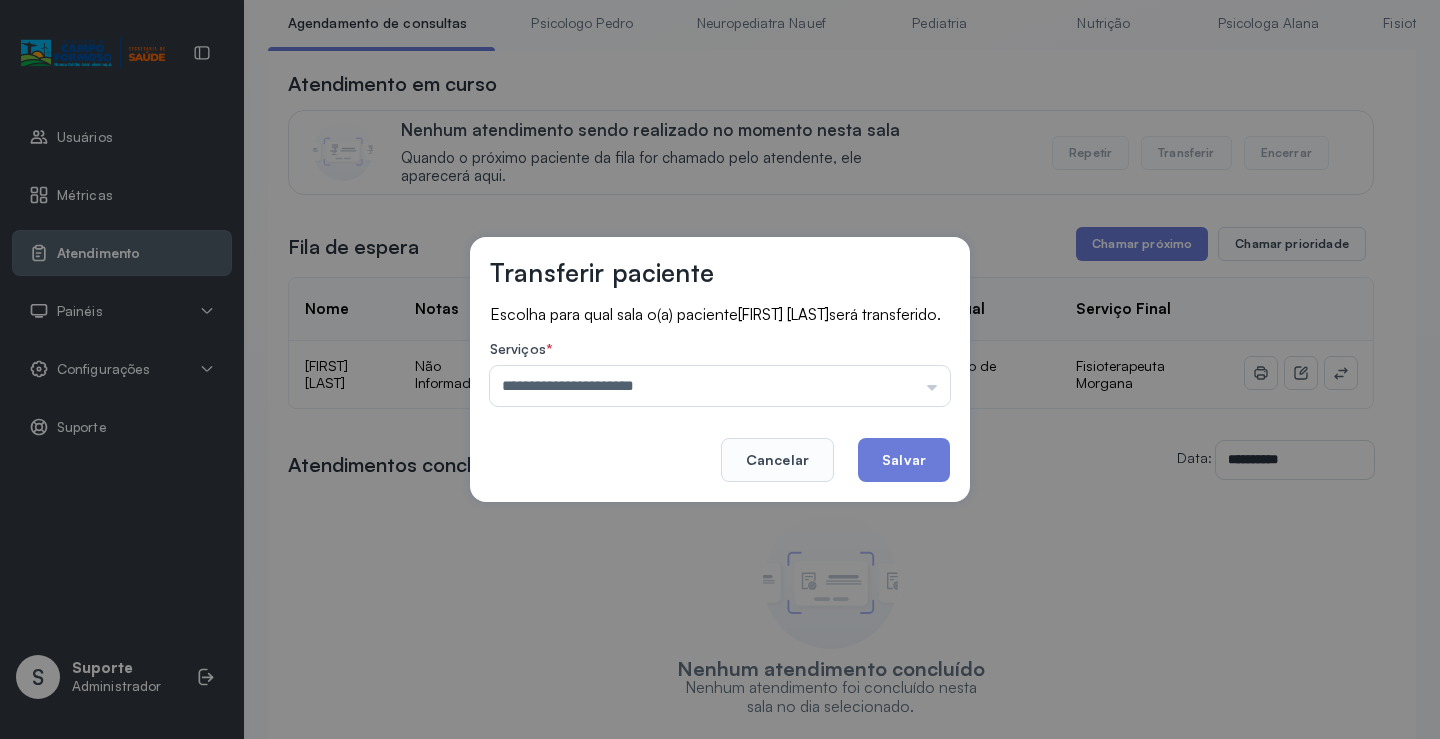 click on "**********" at bounding box center (720, 369) 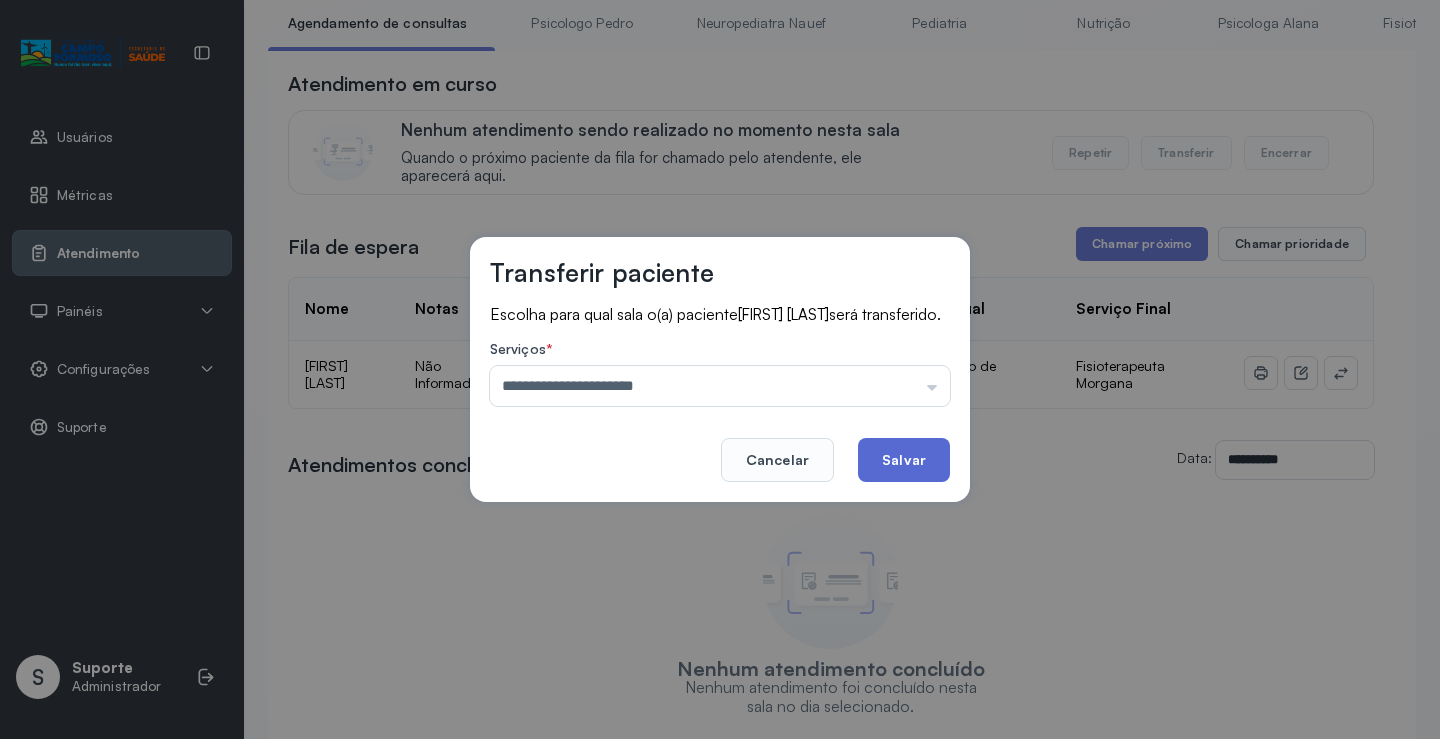 click on "Salvar" 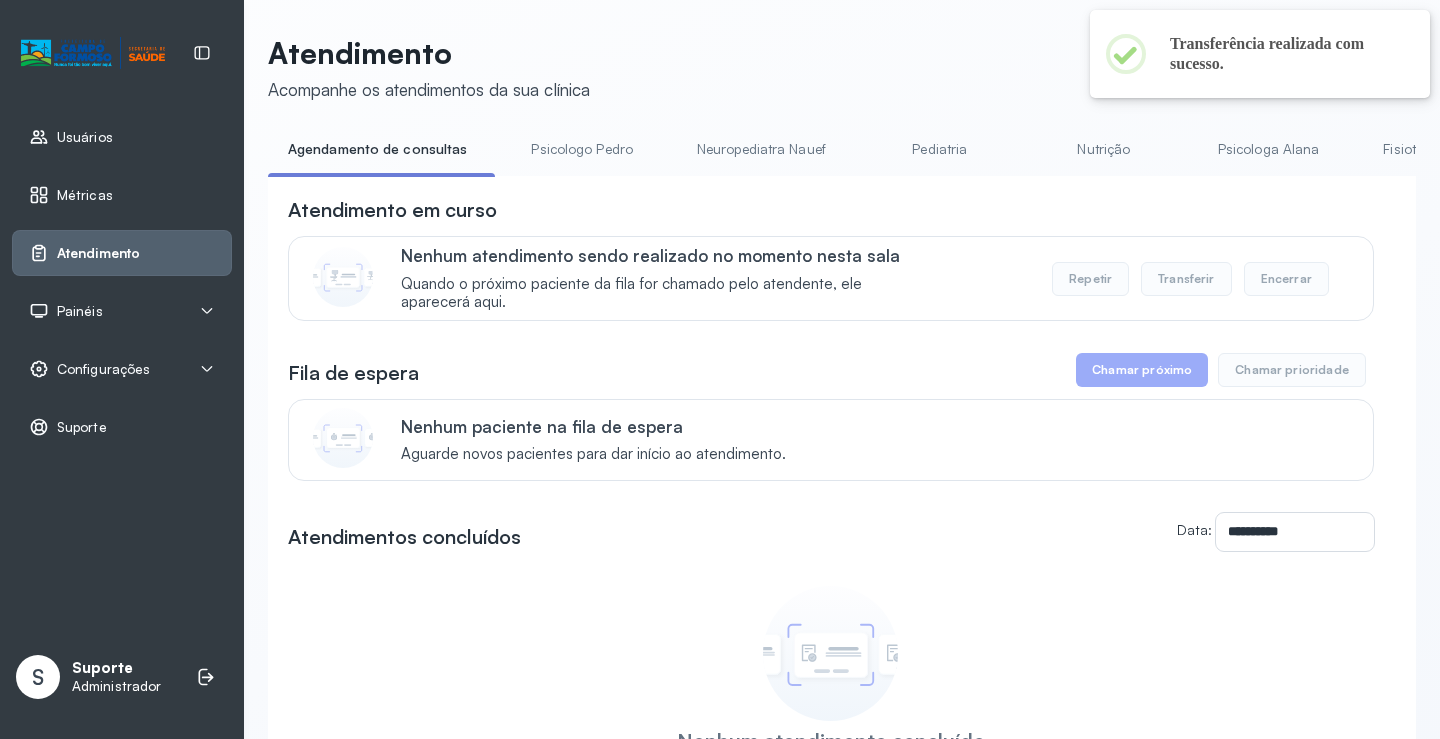 scroll, scrollTop: 127, scrollLeft: 0, axis: vertical 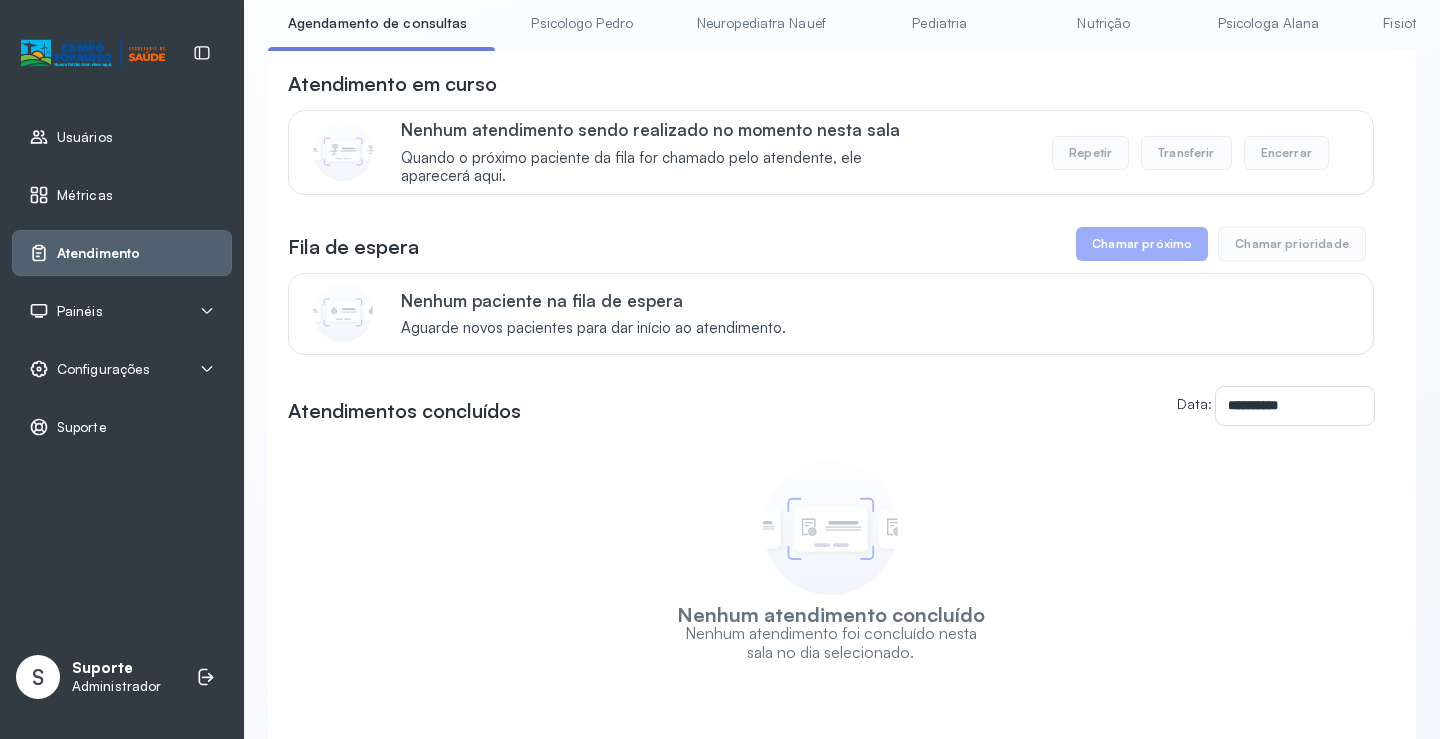 drag, startPoint x: 549, startPoint y: 24, endPoint x: 447, endPoint y: 15, distance: 102.396286 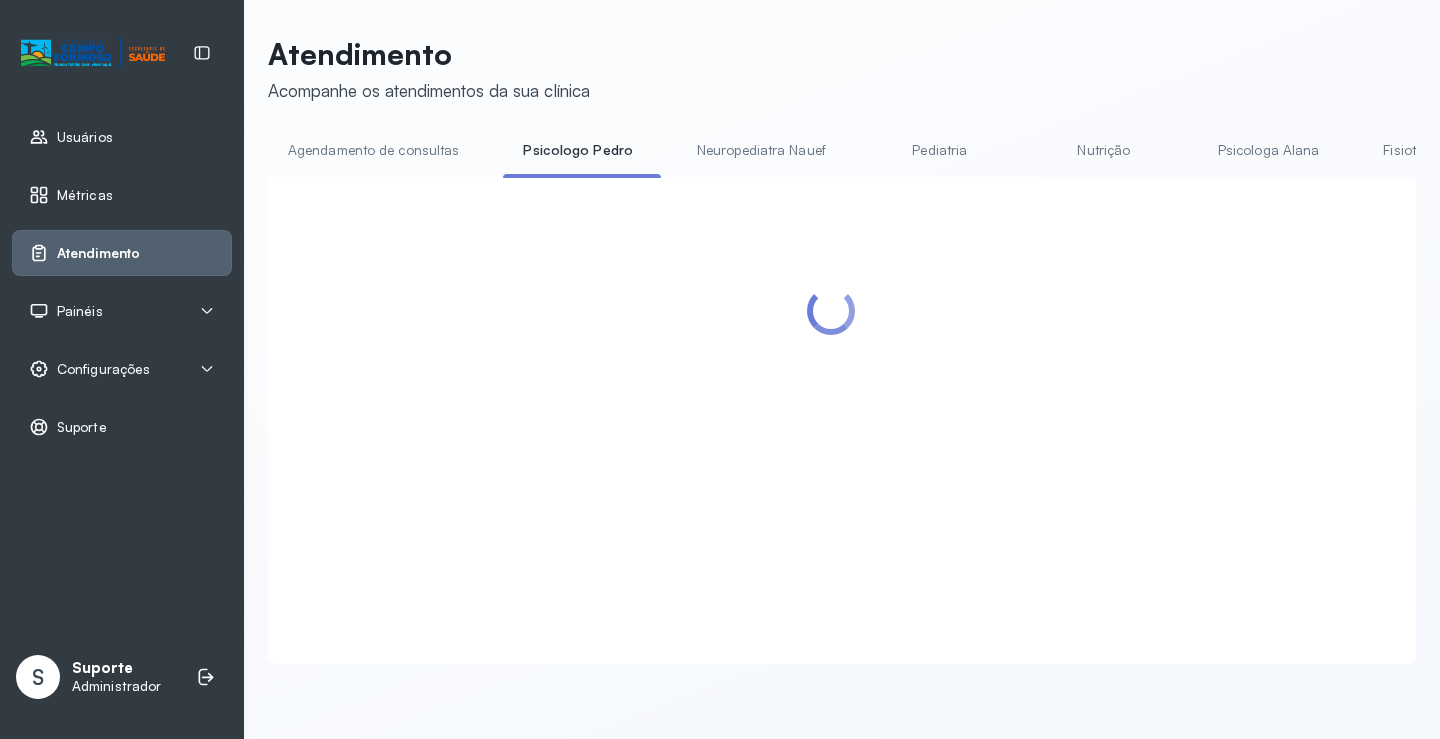click on "Agendamento de consultas" at bounding box center (373, 150) 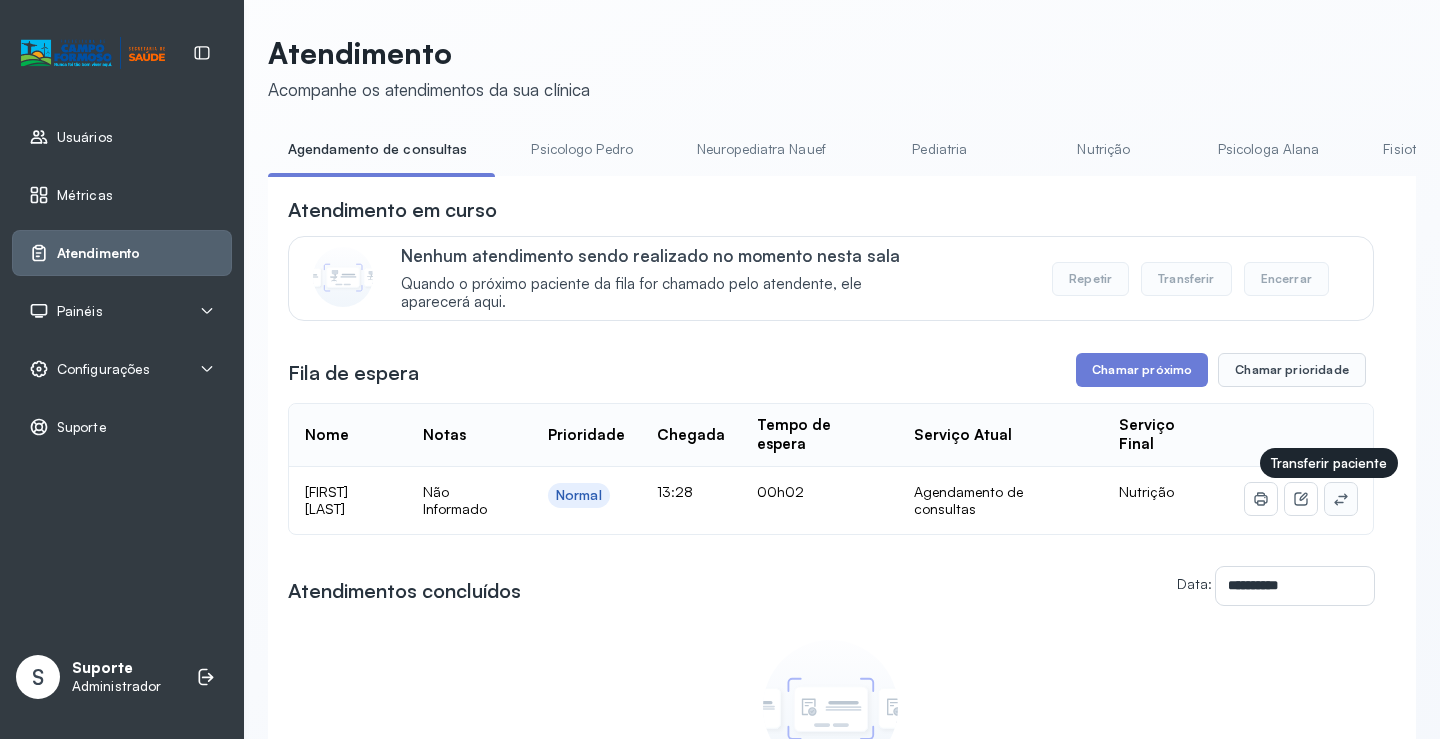 click 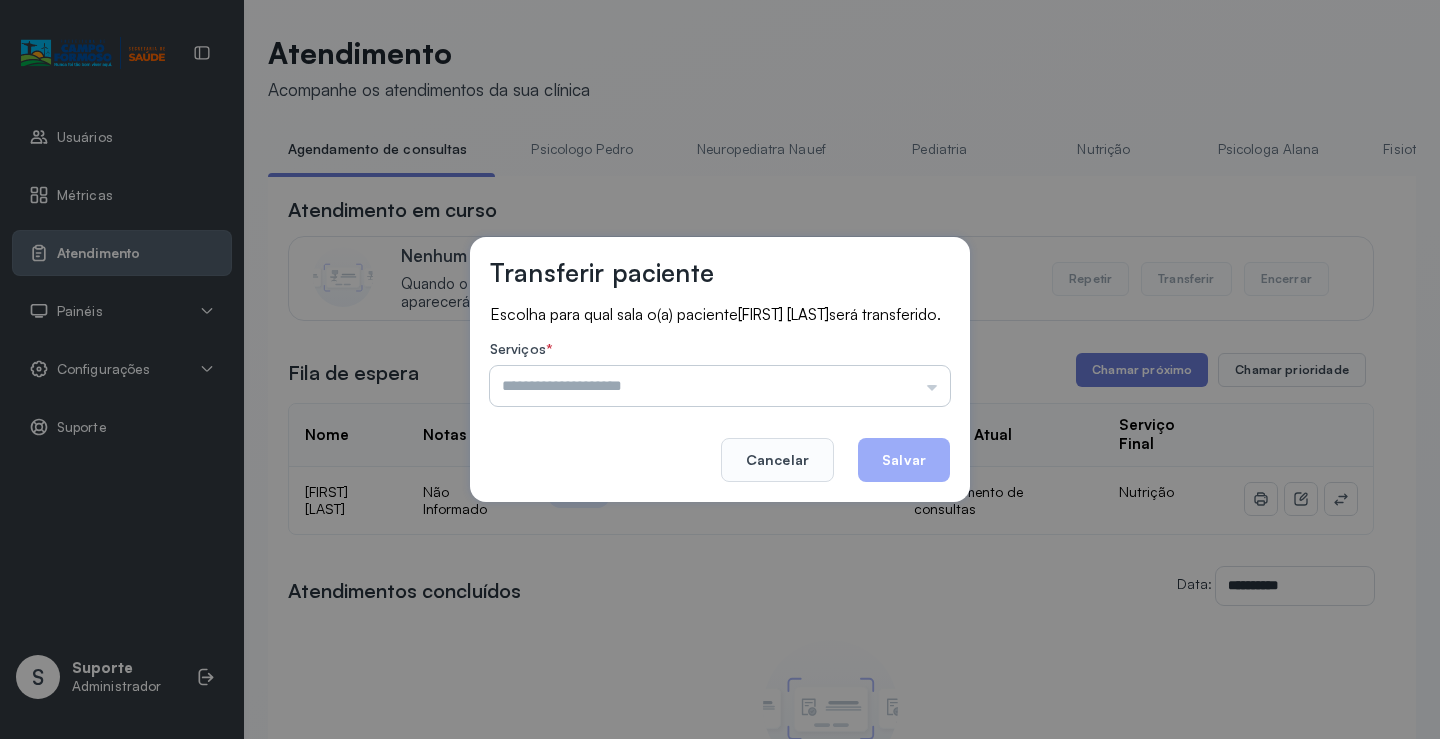 click at bounding box center [720, 386] 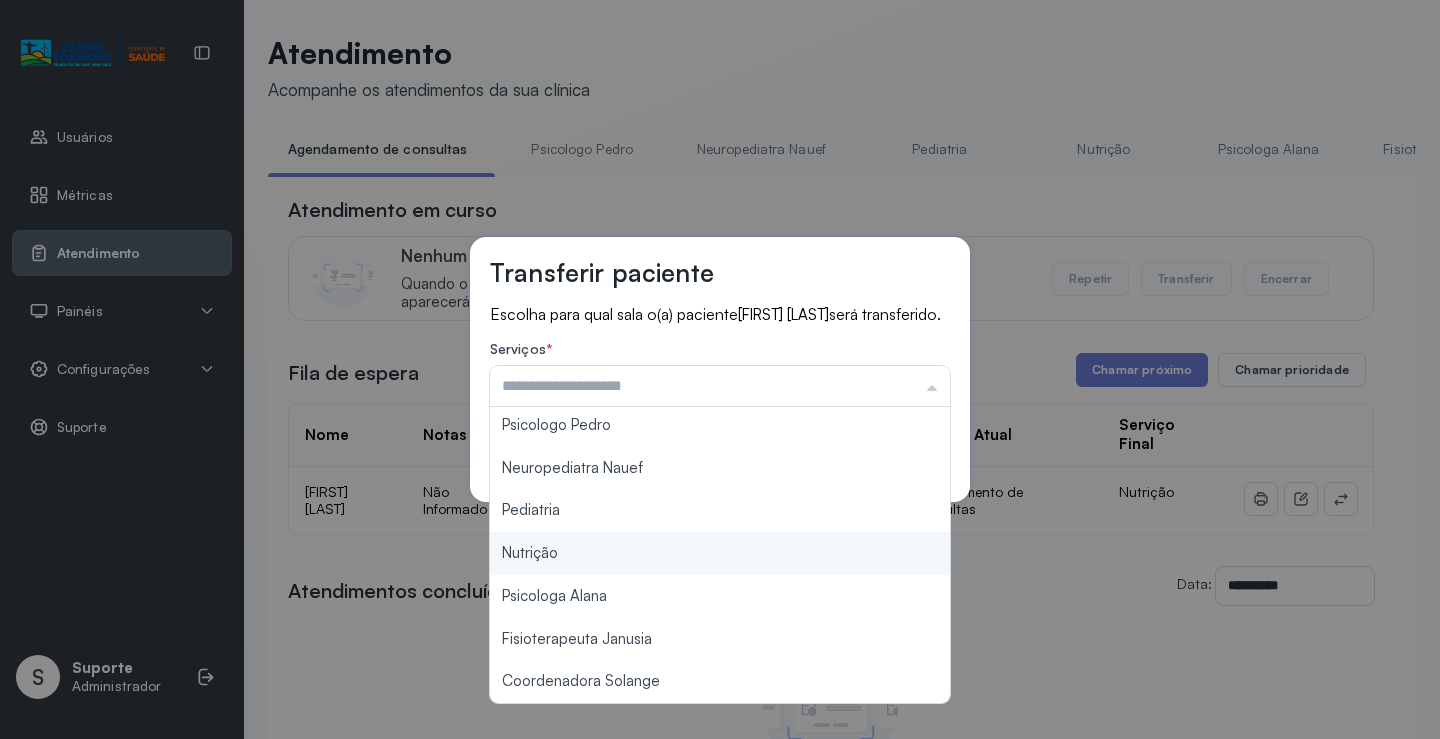 scroll, scrollTop: 0, scrollLeft: 0, axis: both 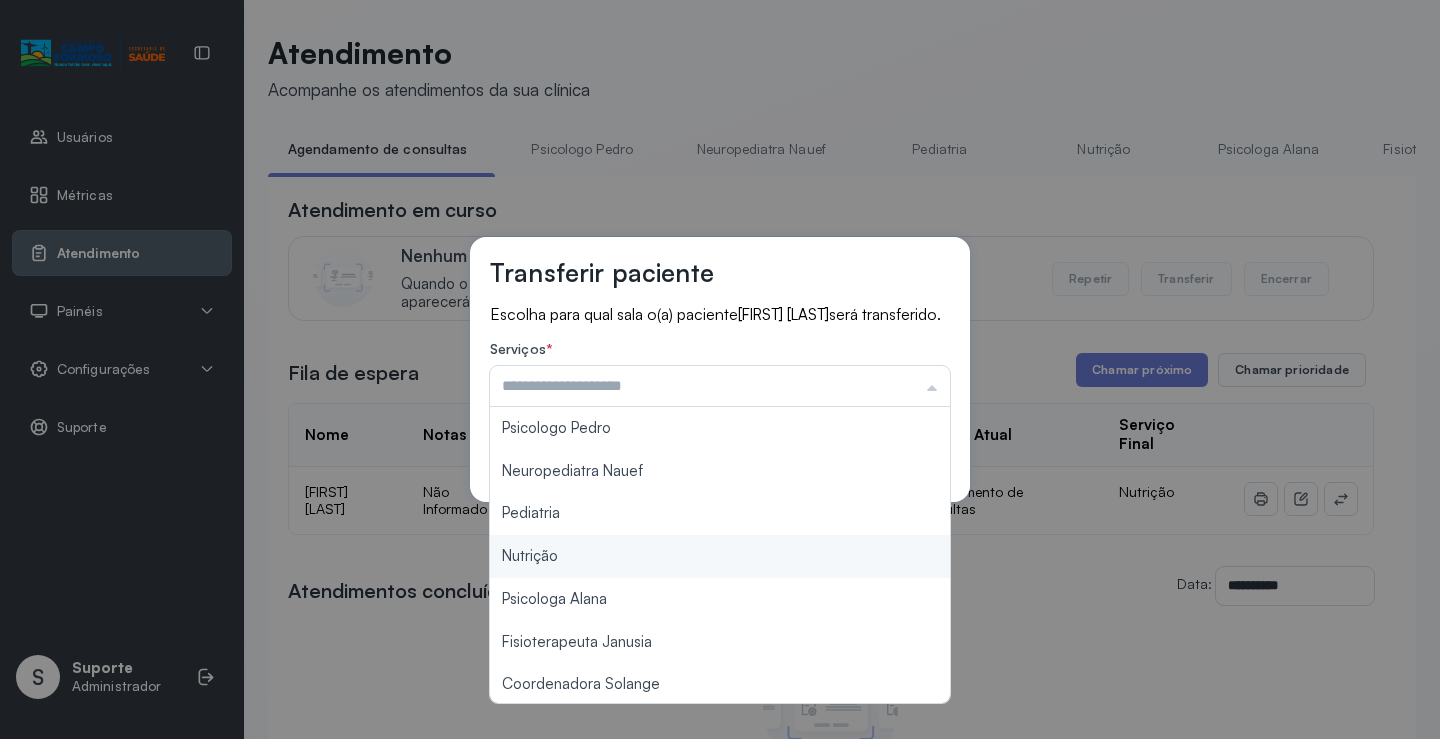 type on "********" 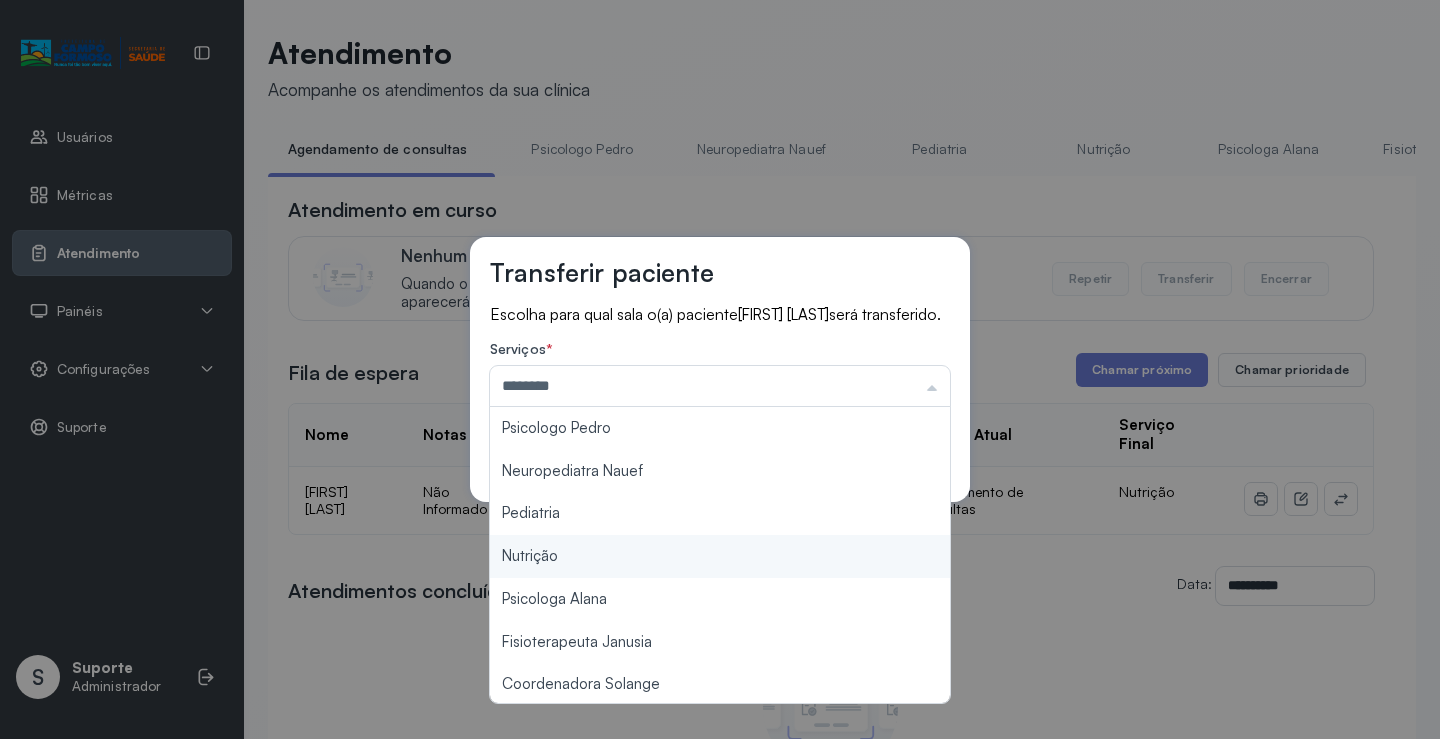 click on "Transferir paciente Escolha para qual sala o(a) paciente  Liz Eloa Carvalho Lino  será transferido.  Serviços  *  ******** Psicologo Pedro Neuropediatra Nauef Pediatria Nutrição Psicologa Alana Fisioterapeuta Janusia Coordenadora Solange Consultório 2 Assistente Social Triagem Psiquiatra Fisioterapeuta Francyne Fisioterapeuta Morgana Neuropediatra João Cancelar Salvar" at bounding box center (720, 369) 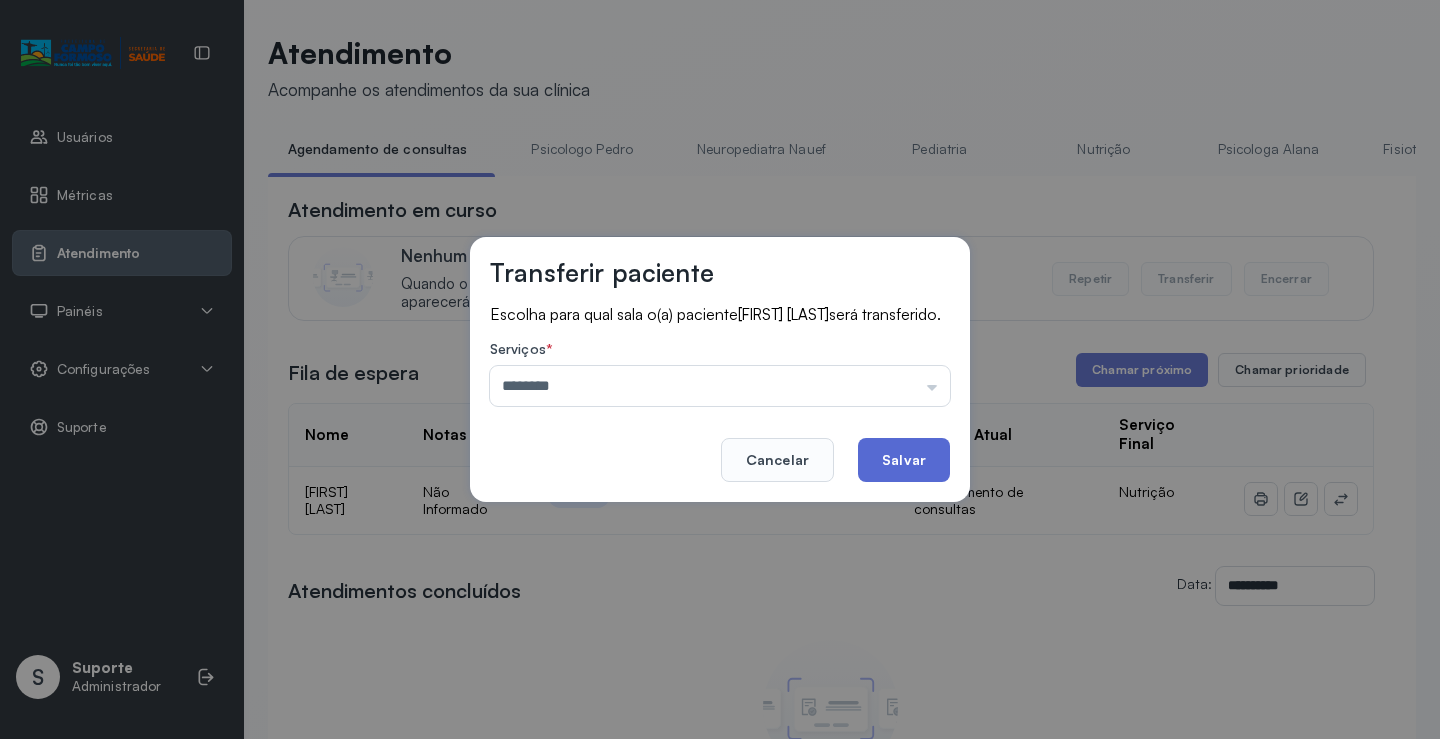 click on "Salvar" 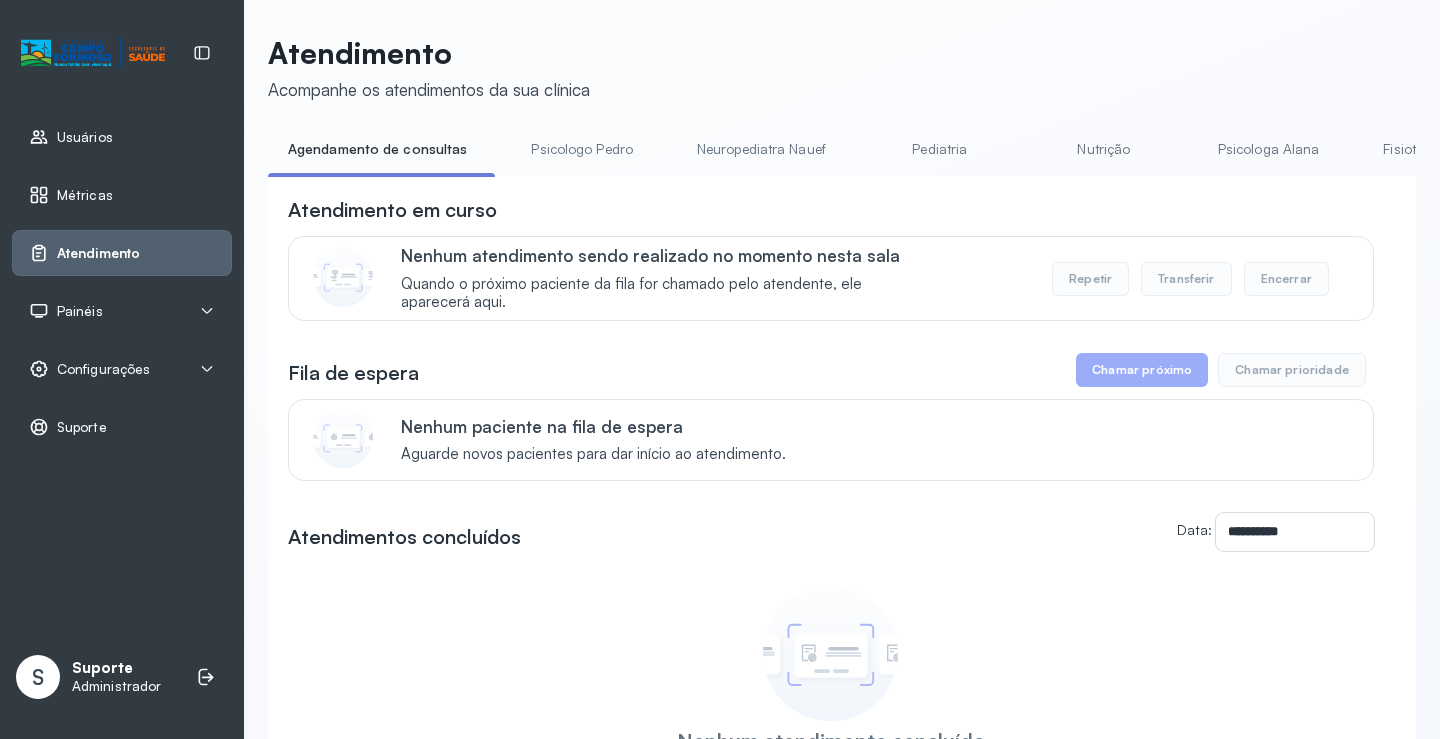 click on "Nutrição" at bounding box center [1104, 149] 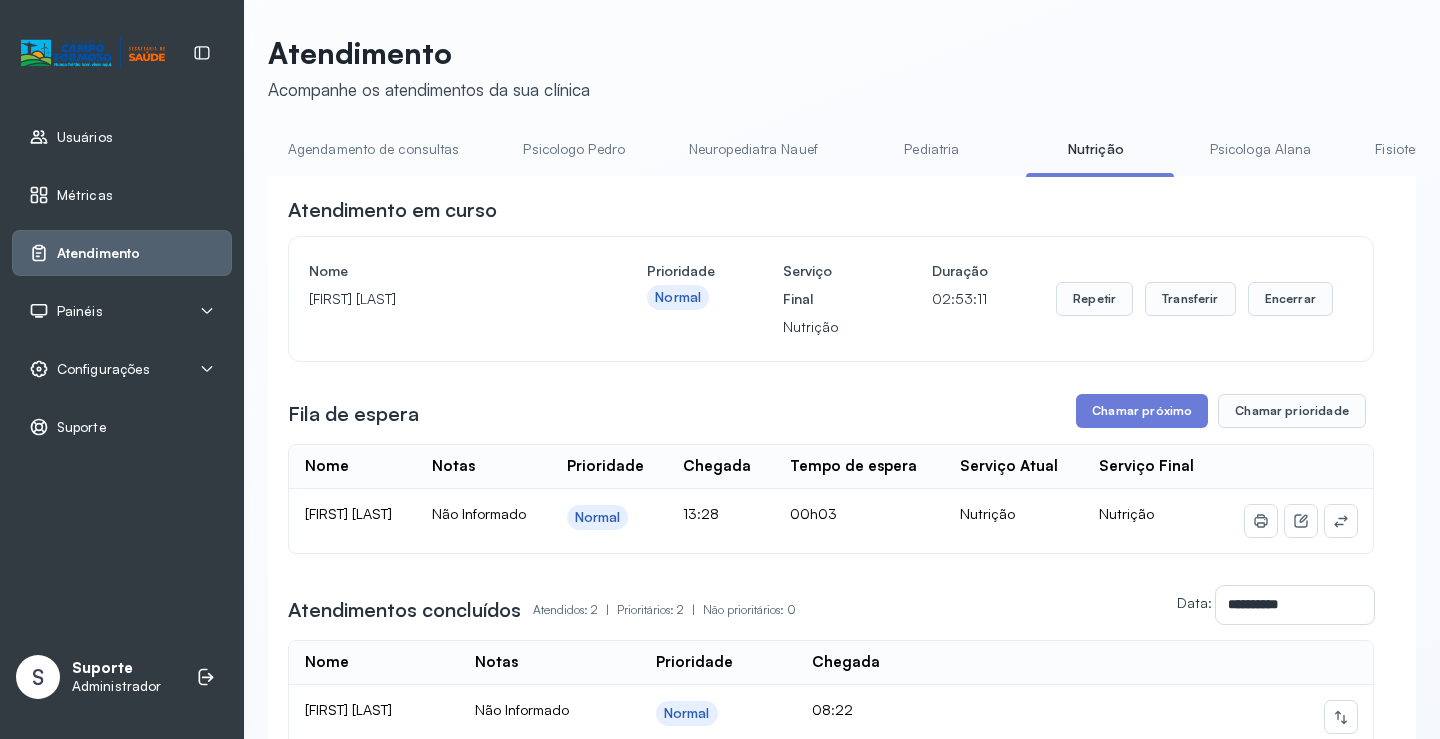 click on "Agendamento de consultas" at bounding box center (373, 149) 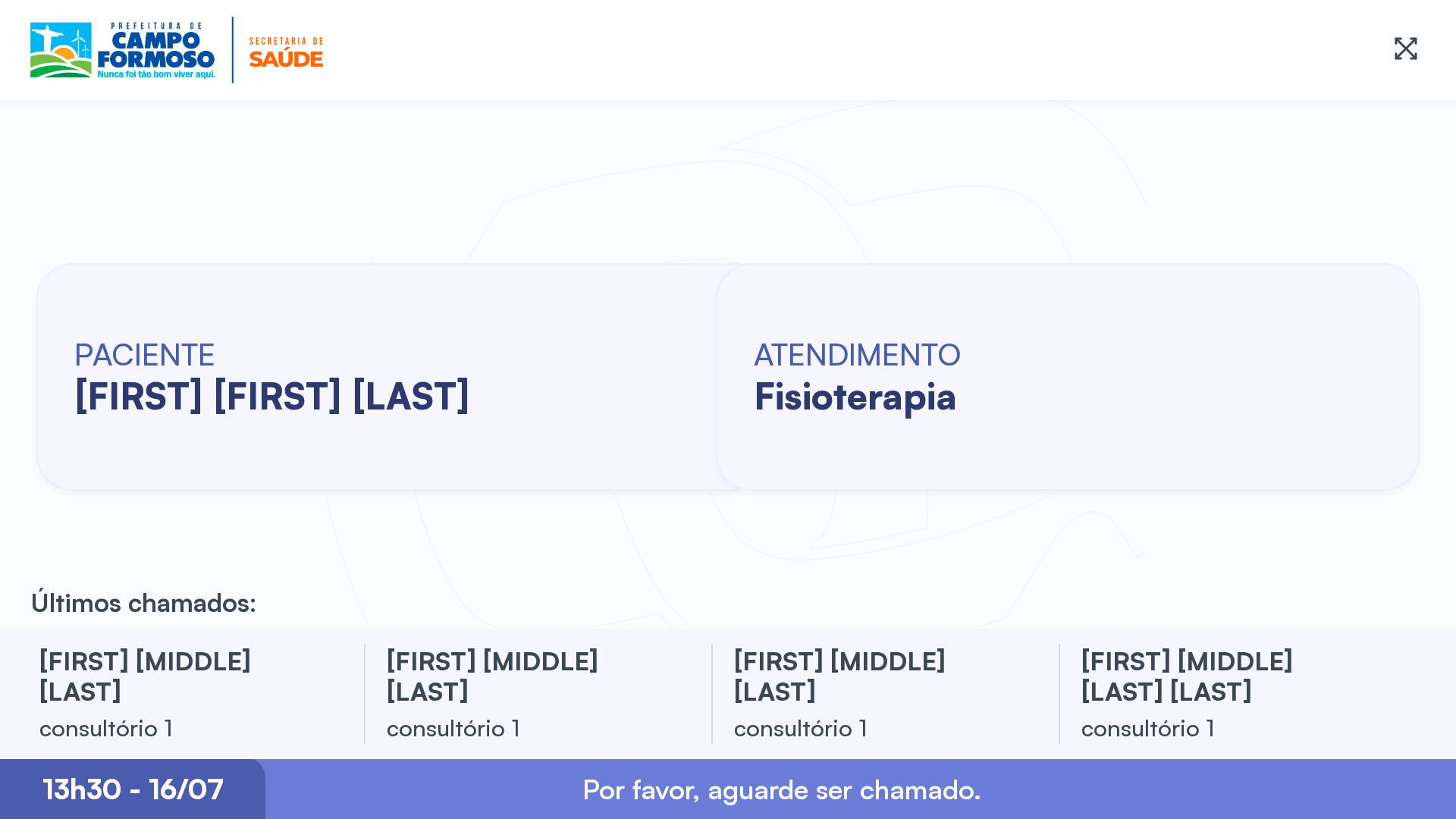 scroll, scrollTop: 0, scrollLeft: 0, axis: both 